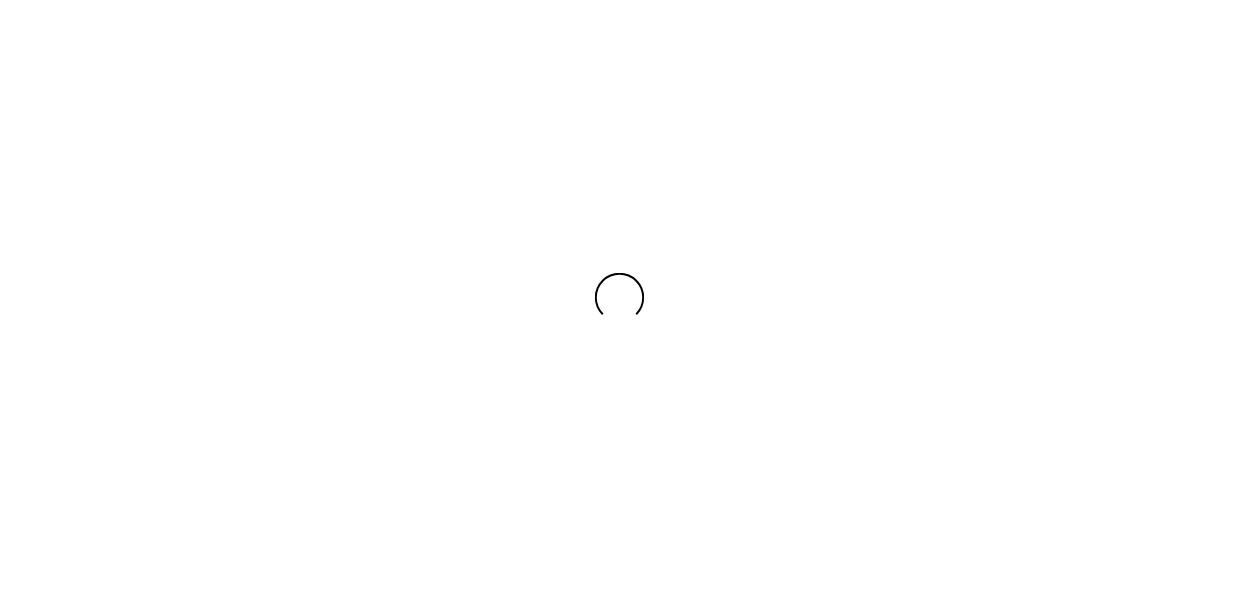 scroll, scrollTop: 0, scrollLeft: 0, axis: both 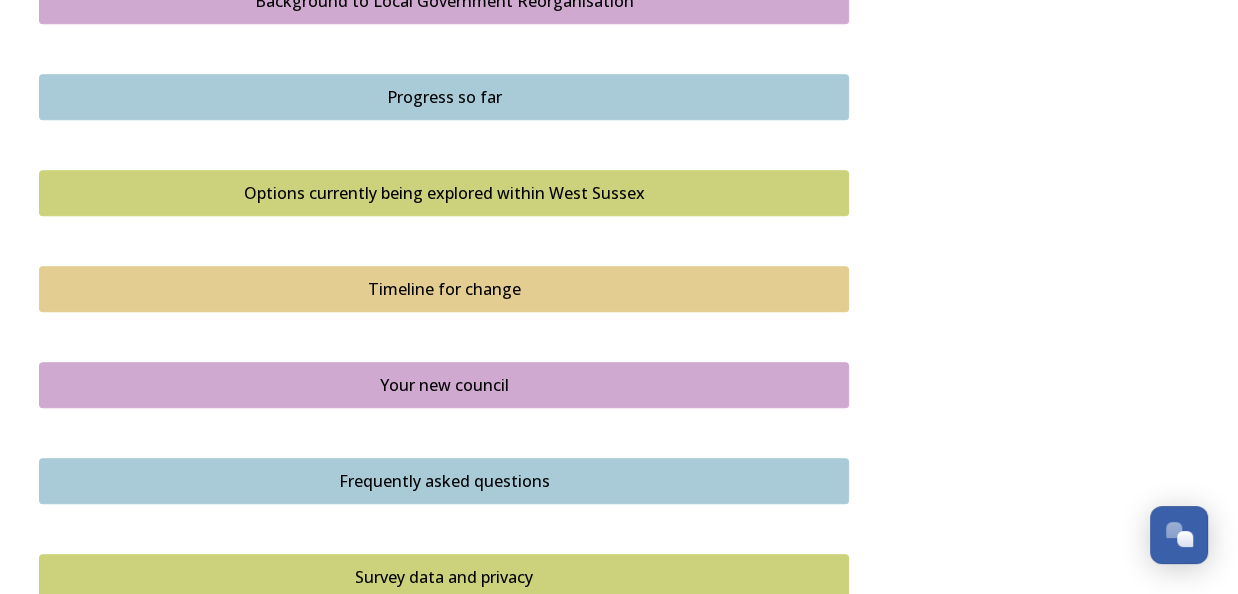 click on "Timeline for change" at bounding box center (444, 289) 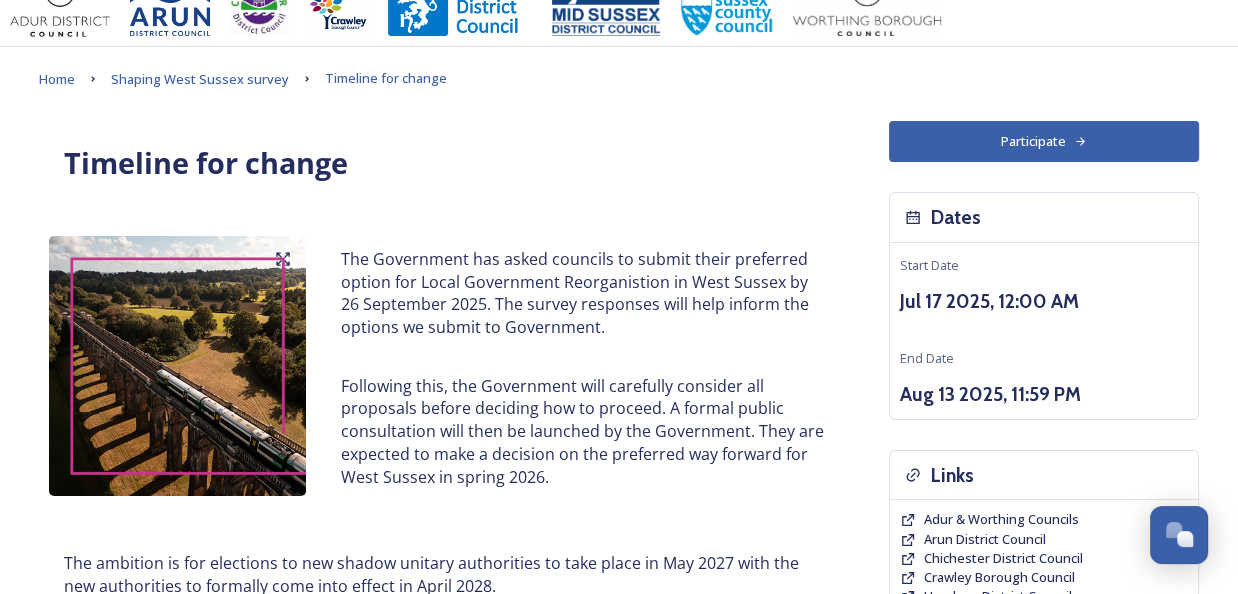 scroll, scrollTop: 0, scrollLeft: 0, axis: both 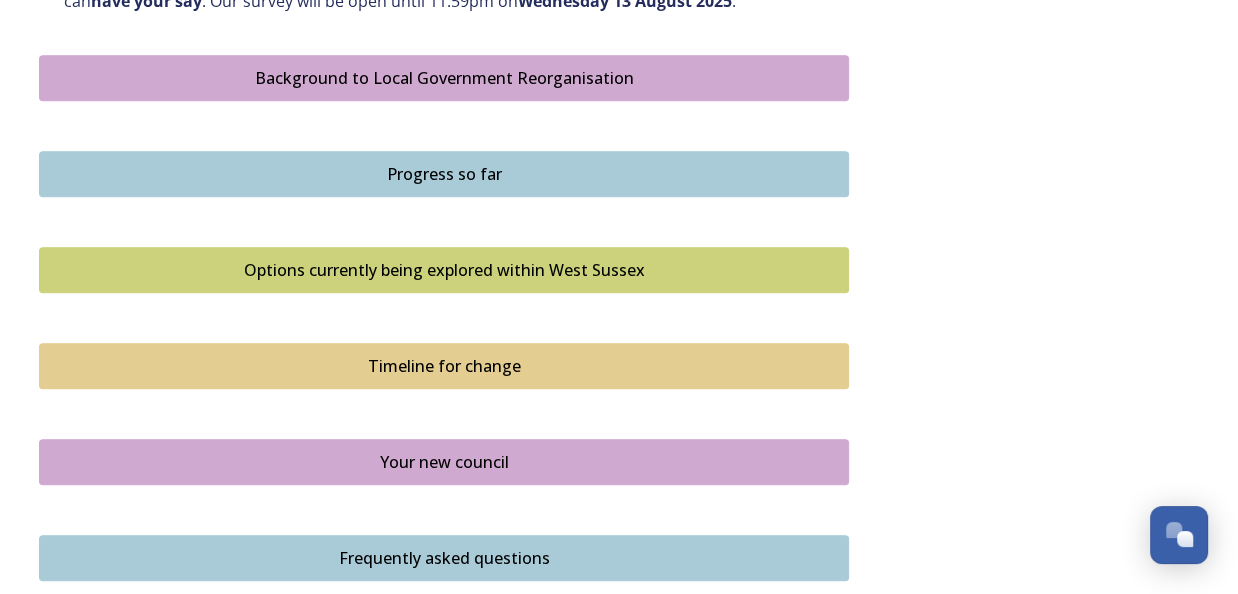 click on "Progress so far" at bounding box center (444, 174) 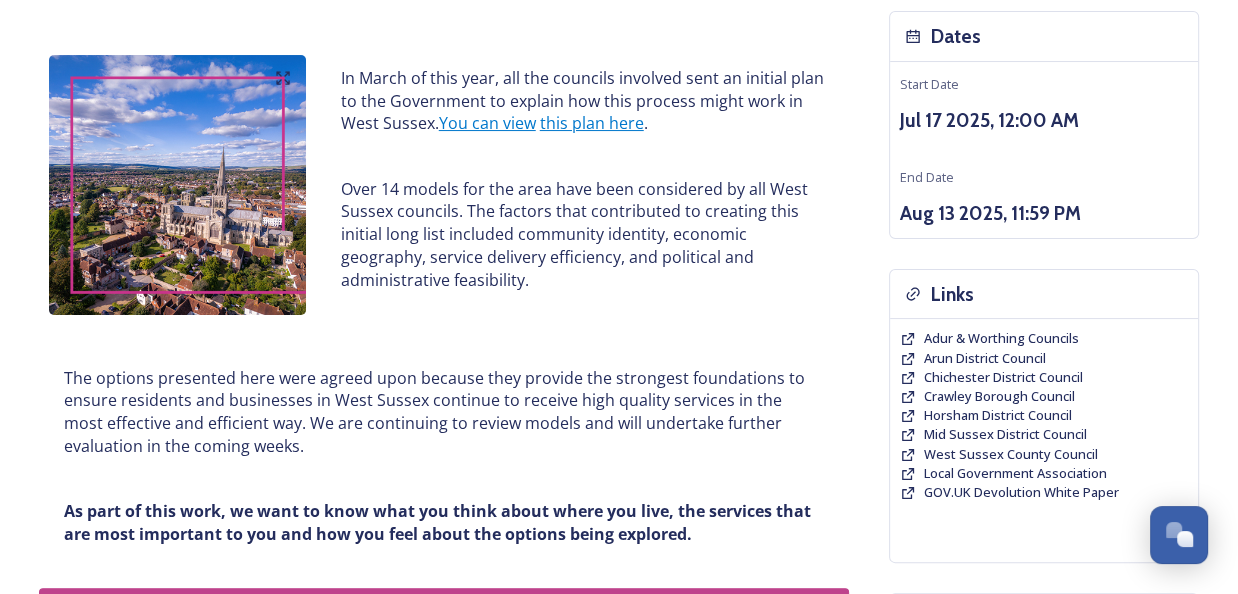 scroll, scrollTop: 195, scrollLeft: 0, axis: vertical 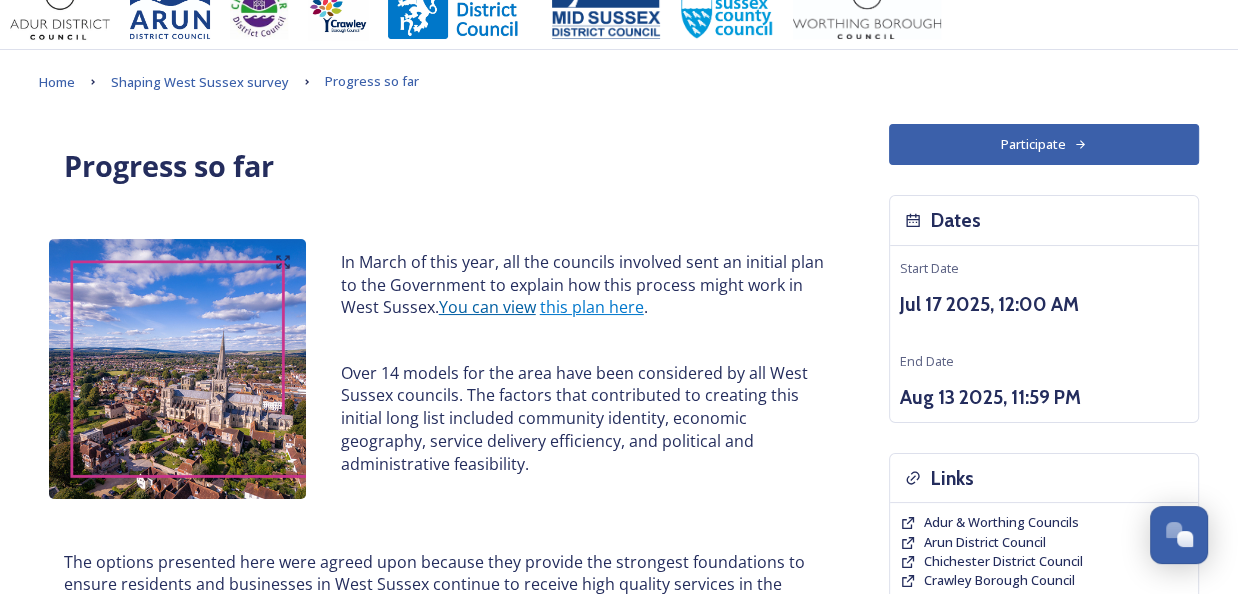 click on "You can view" at bounding box center [487, 307] 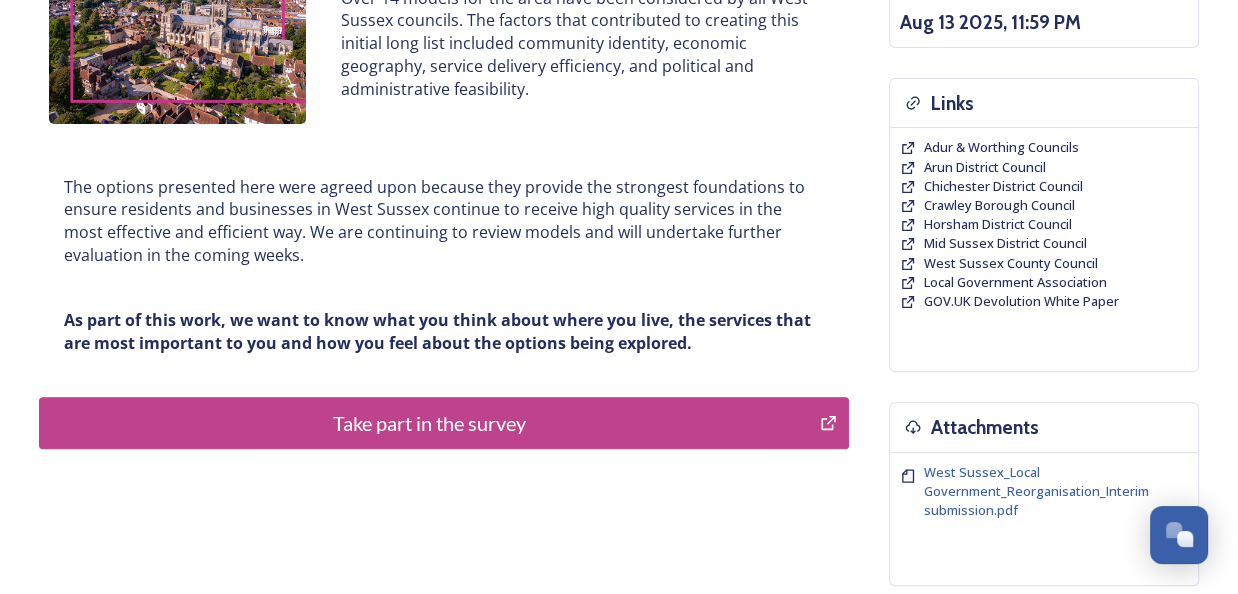 scroll, scrollTop: 0, scrollLeft: 0, axis: both 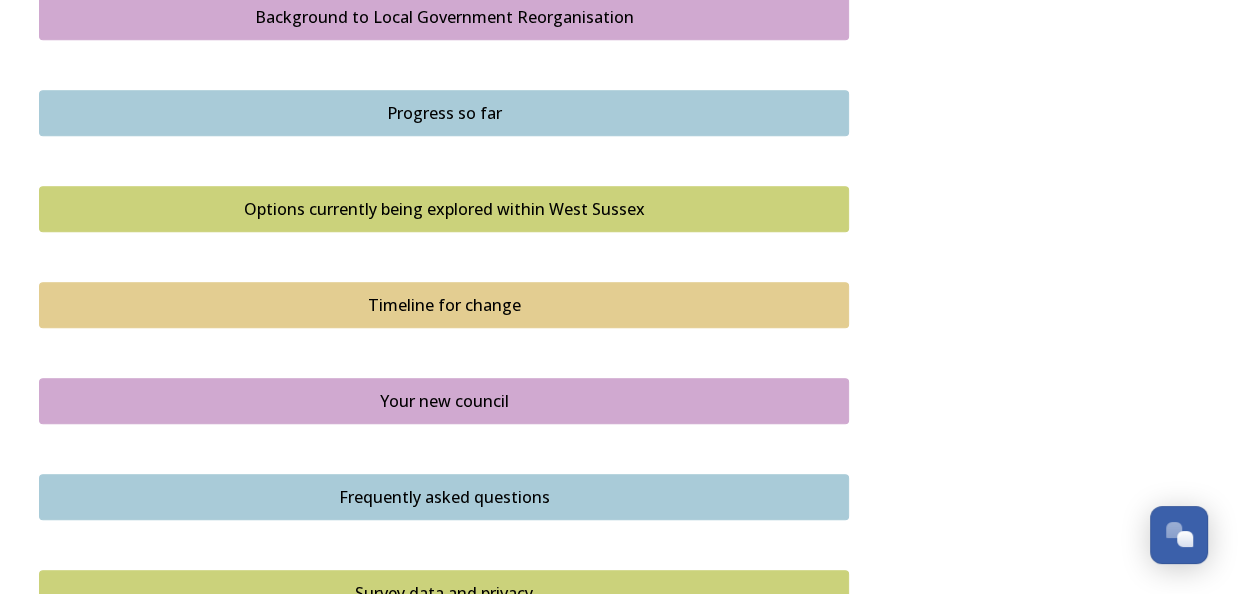 click on "Options currently being explored within West Sussex" at bounding box center [444, 209] 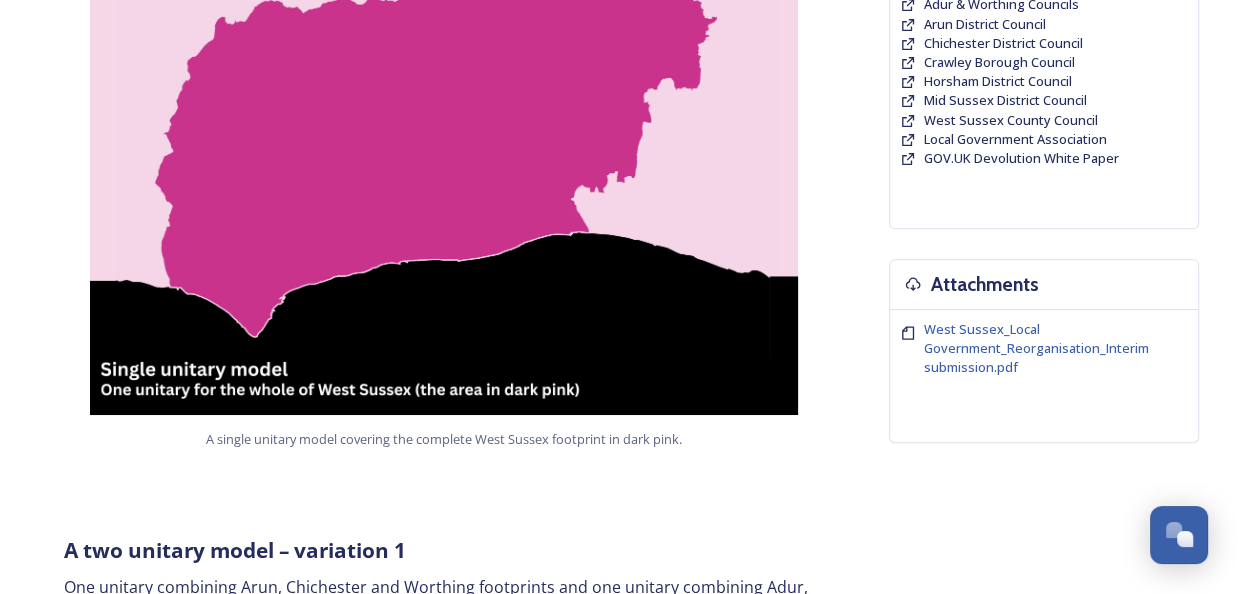 scroll, scrollTop: 0, scrollLeft: 0, axis: both 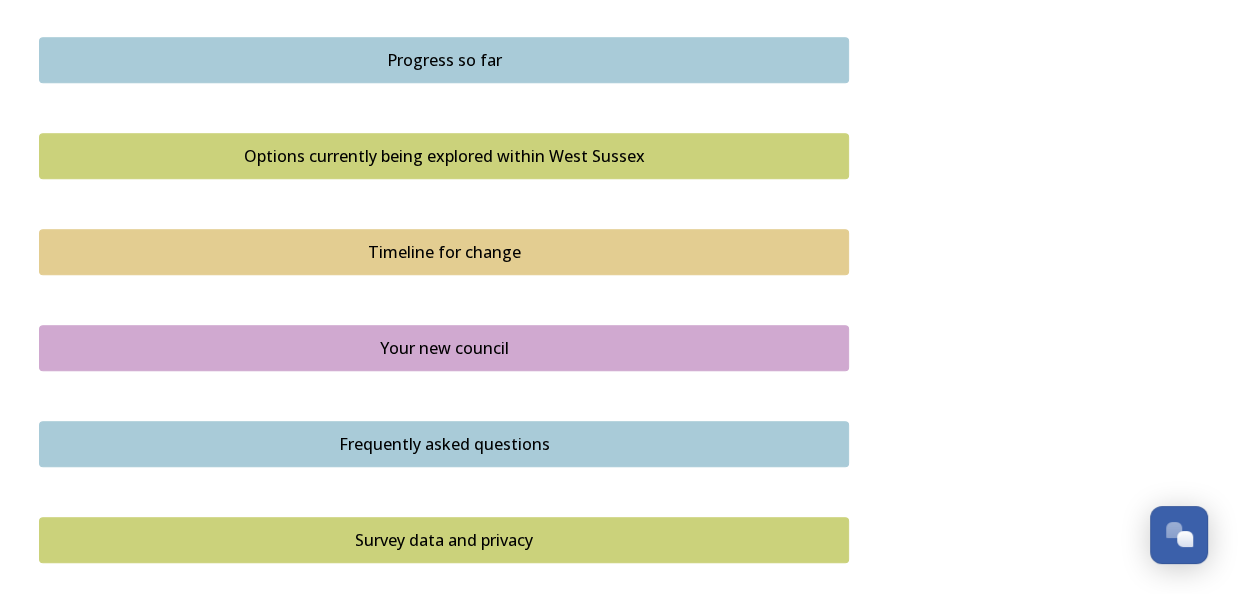 click on "Timeline for change" at bounding box center (444, 252) 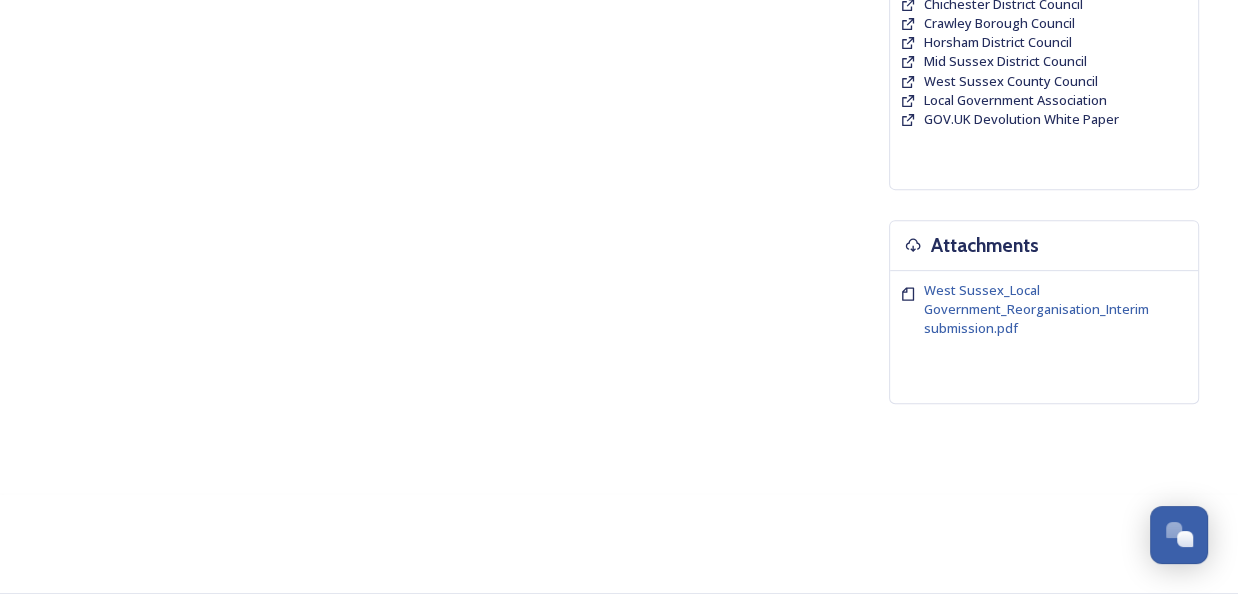 scroll, scrollTop: 0, scrollLeft: 0, axis: both 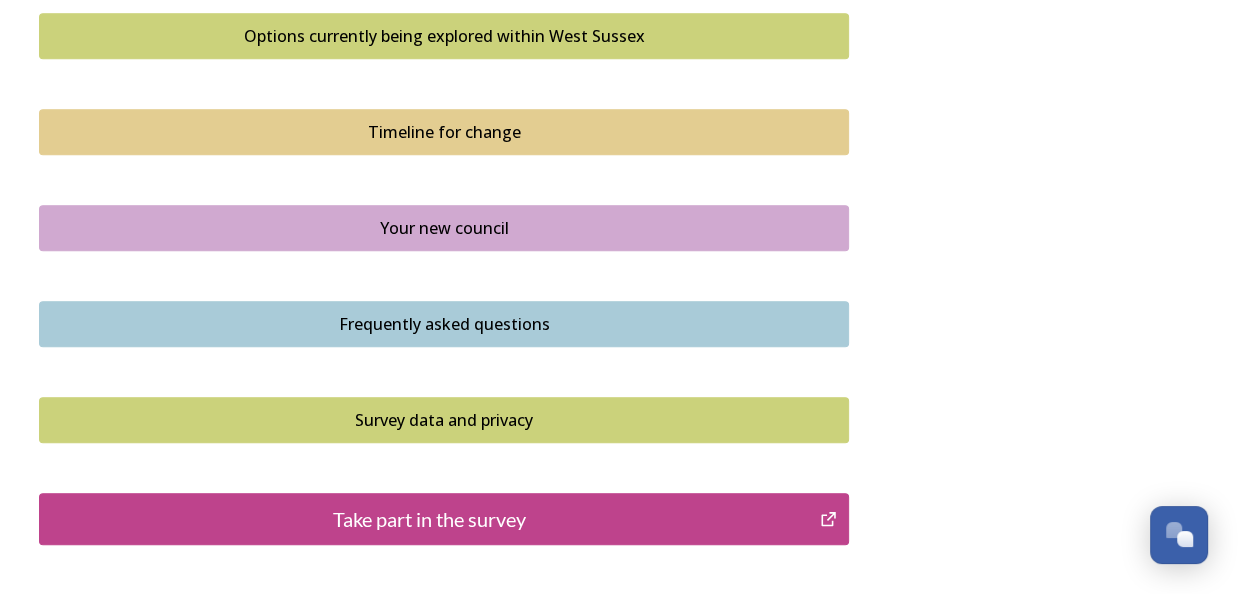 click on "Your new council" at bounding box center [444, 228] 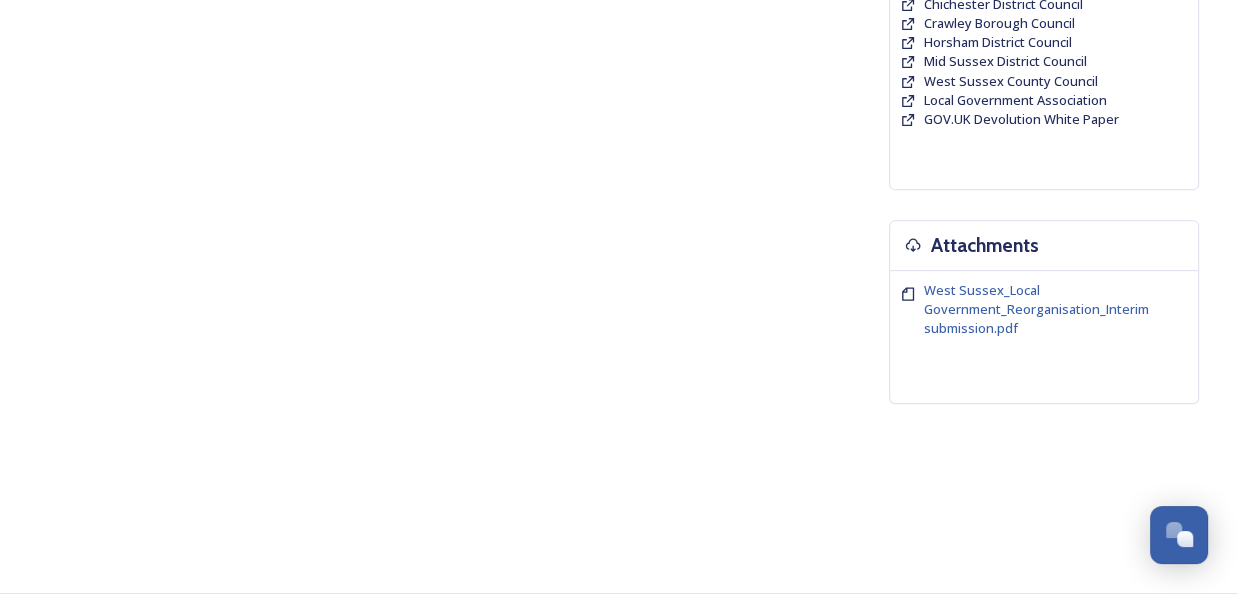 scroll, scrollTop: 0, scrollLeft: 0, axis: both 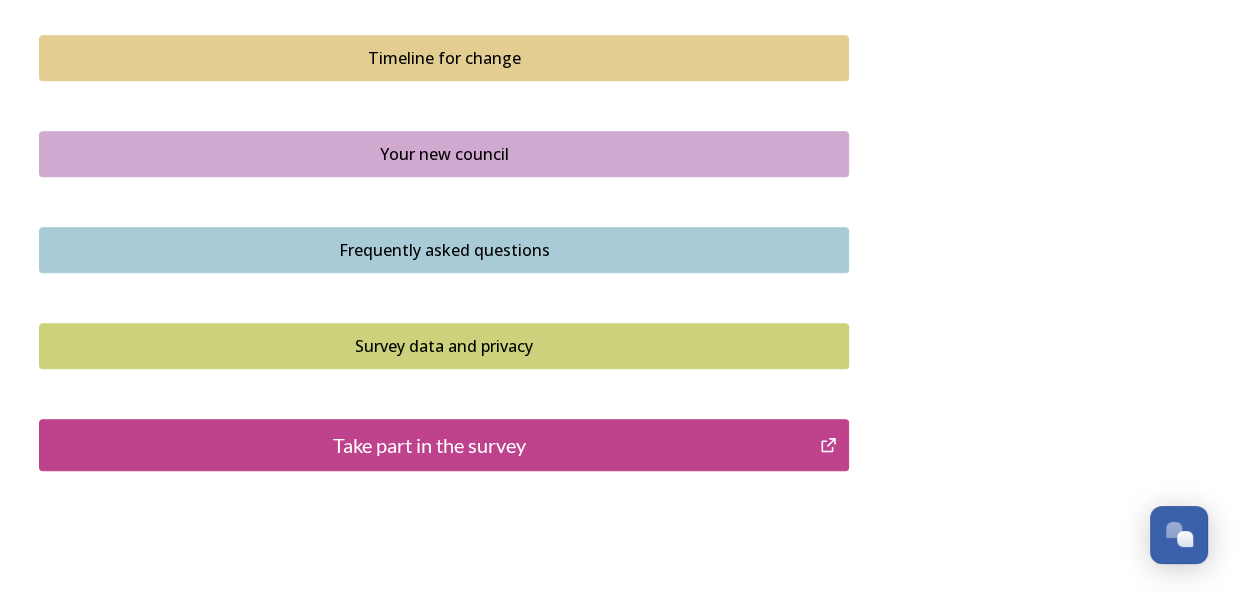click on "Frequently asked questions" at bounding box center [444, 250] 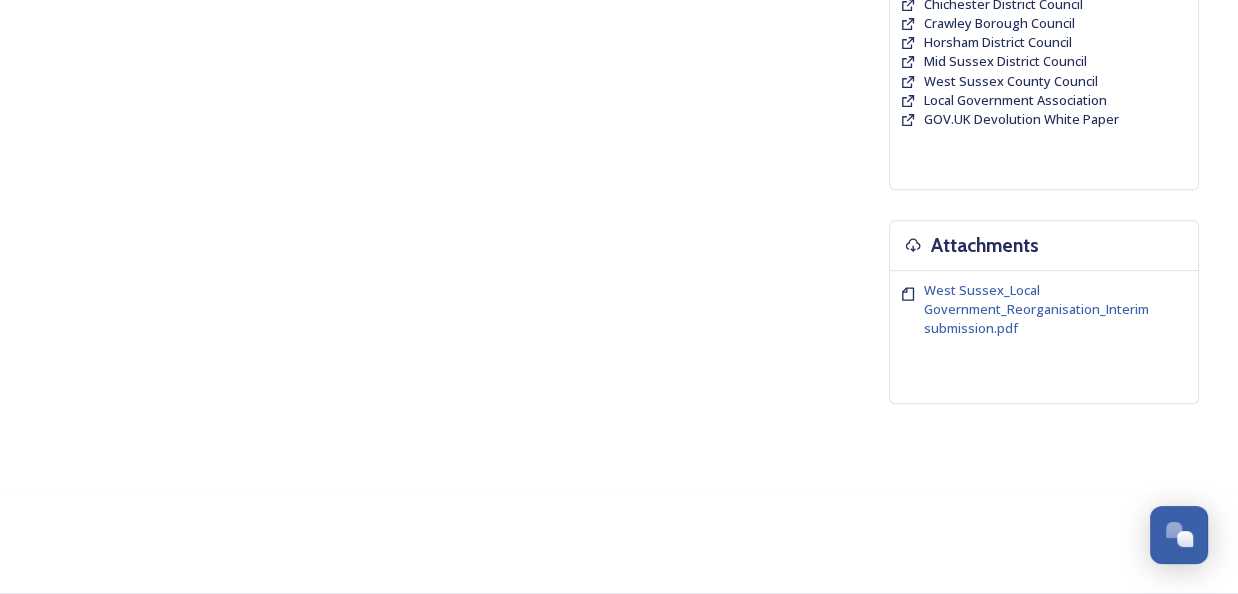 scroll, scrollTop: 0, scrollLeft: 0, axis: both 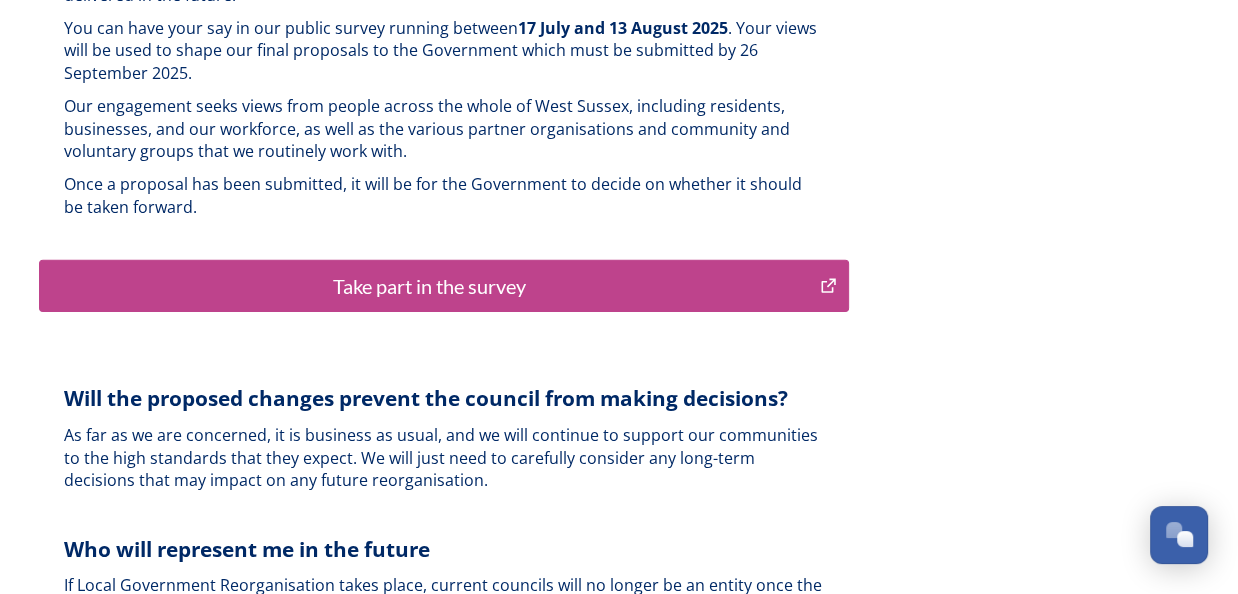 click on "Take part in the survey" at bounding box center [429, 286] 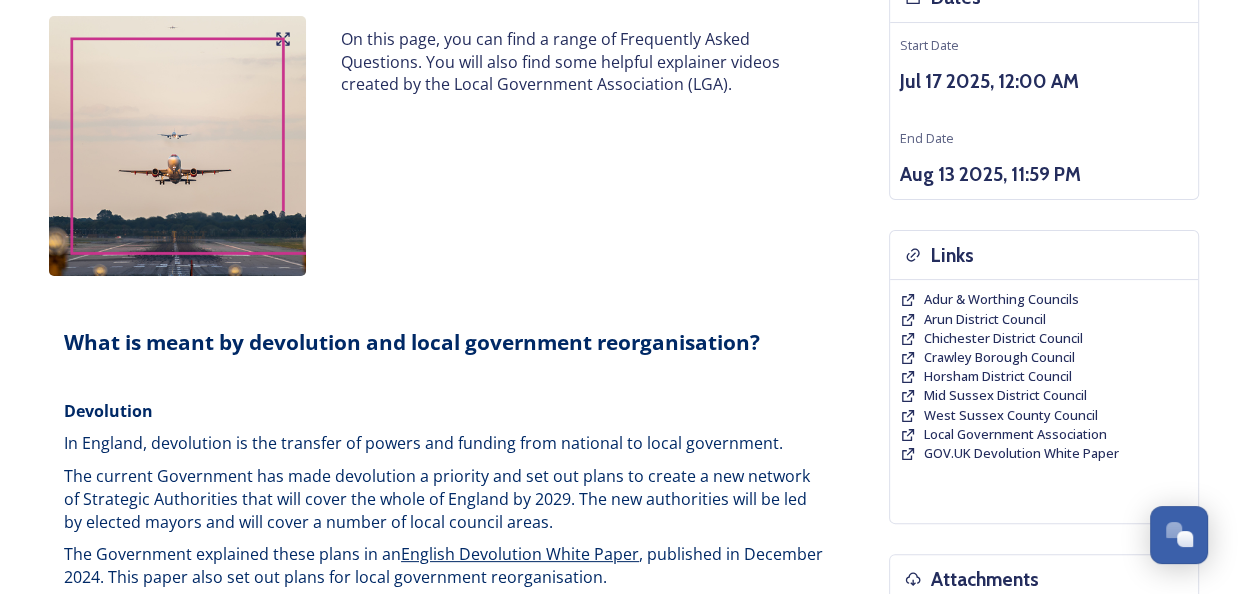scroll, scrollTop: 0, scrollLeft: 0, axis: both 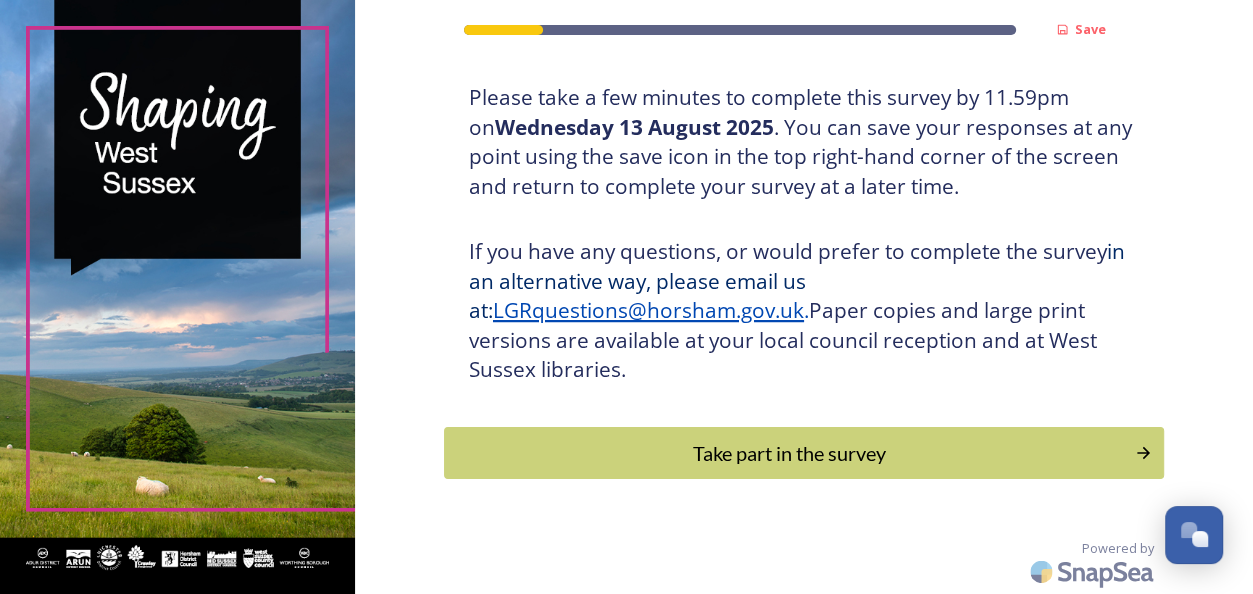 click on "Take part in the survey" at bounding box center (789, 453) 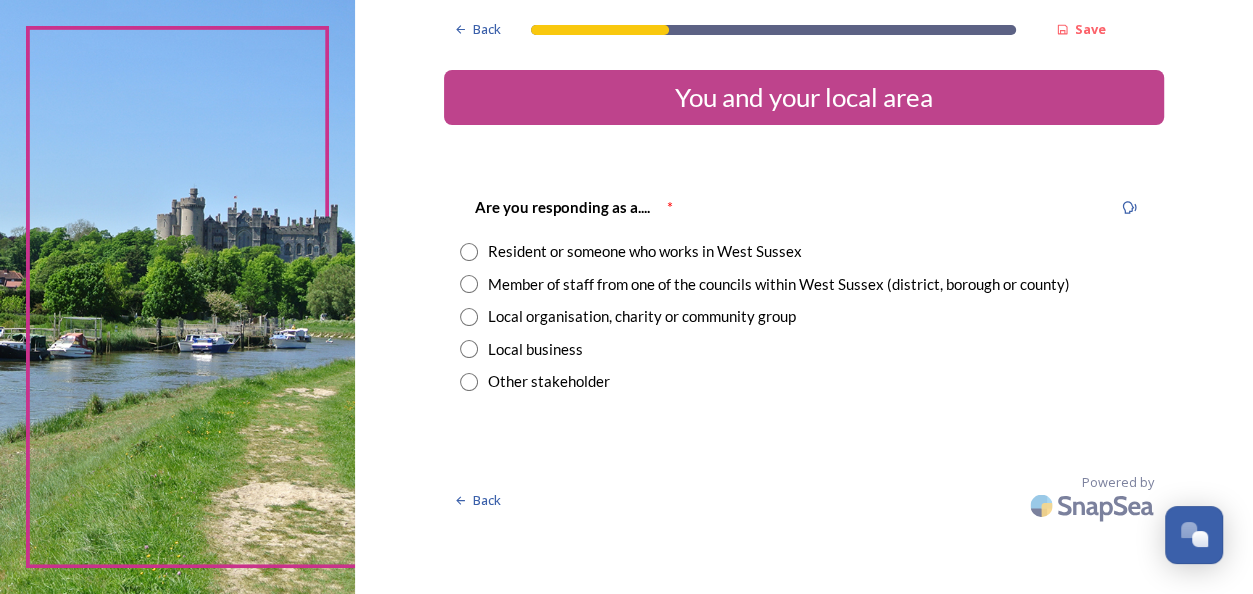 click at bounding box center [469, 252] 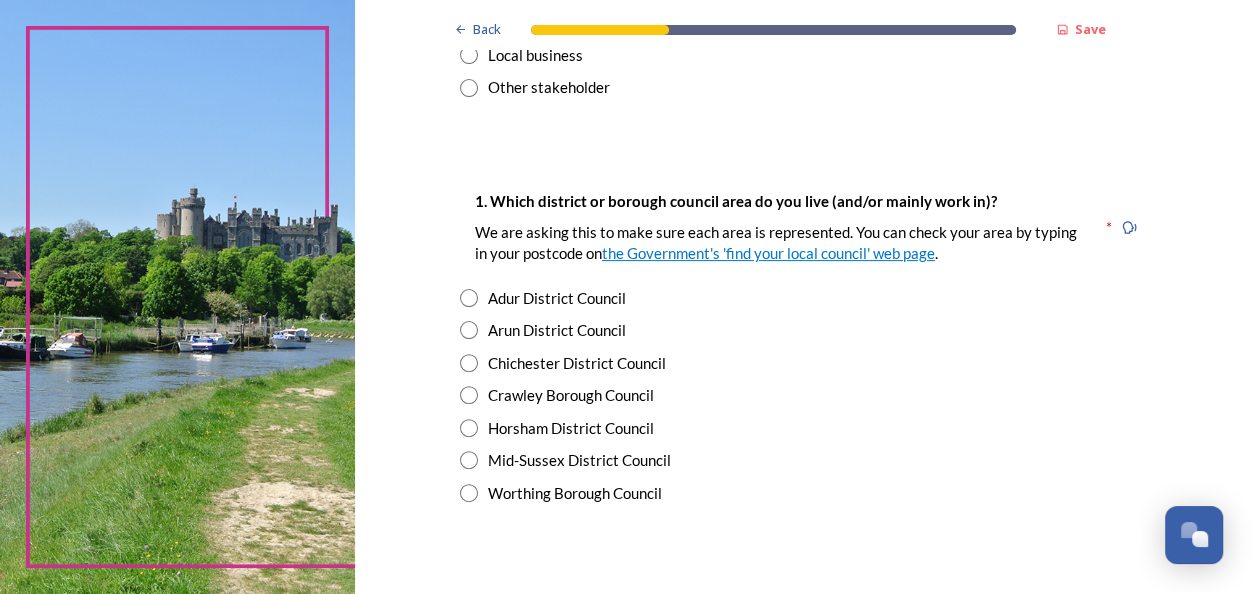 scroll, scrollTop: 304, scrollLeft: 0, axis: vertical 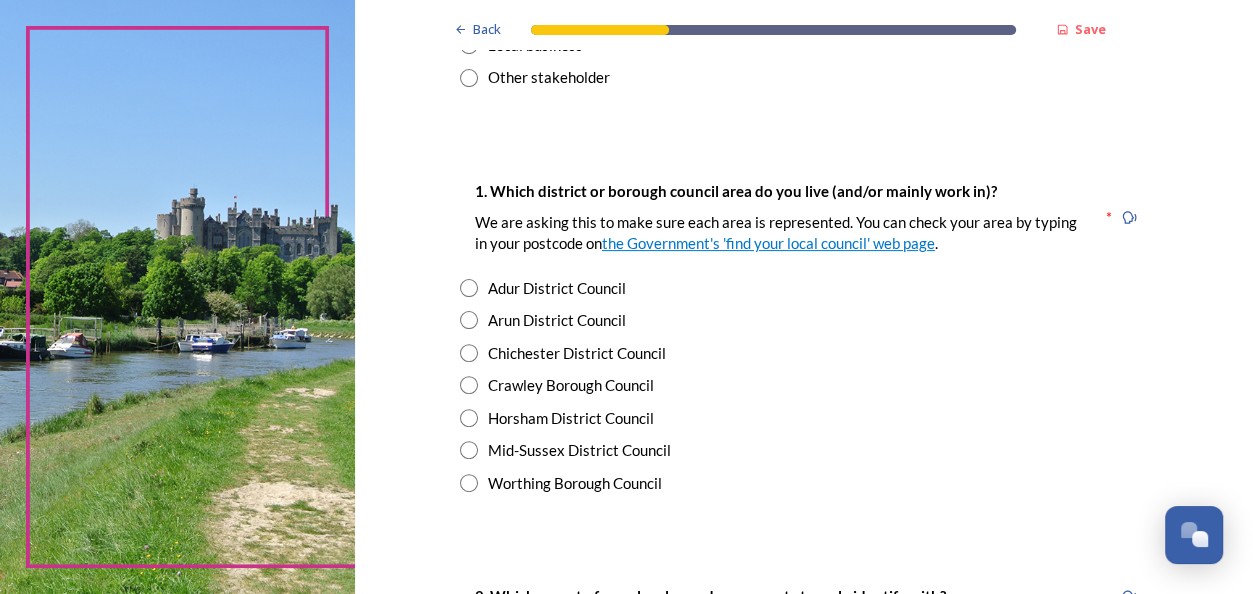 click at bounding box center [469, 320] 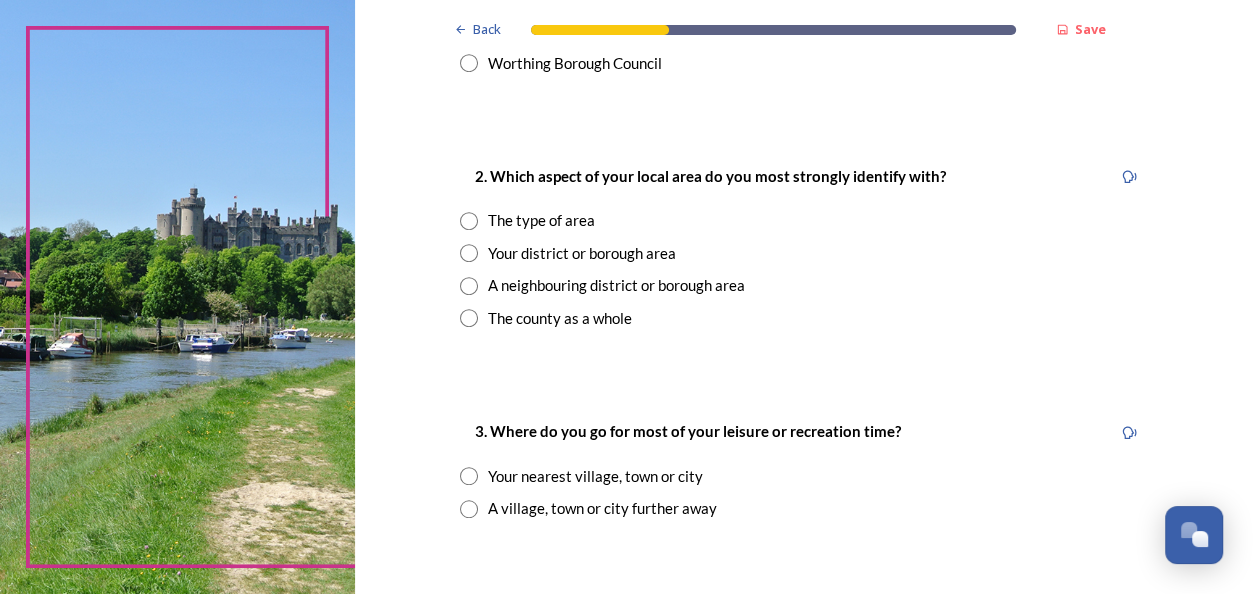 scroll, scrollTop: 727, scrollLeft: 0, axis: vertical 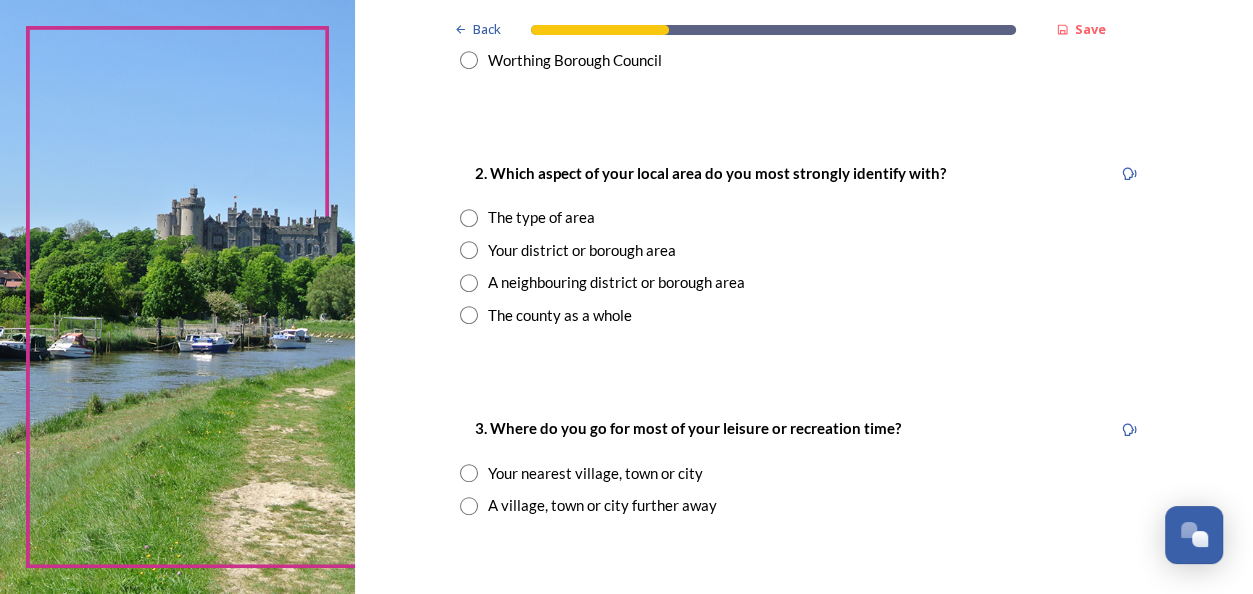 click at bounding box center [469, 250] 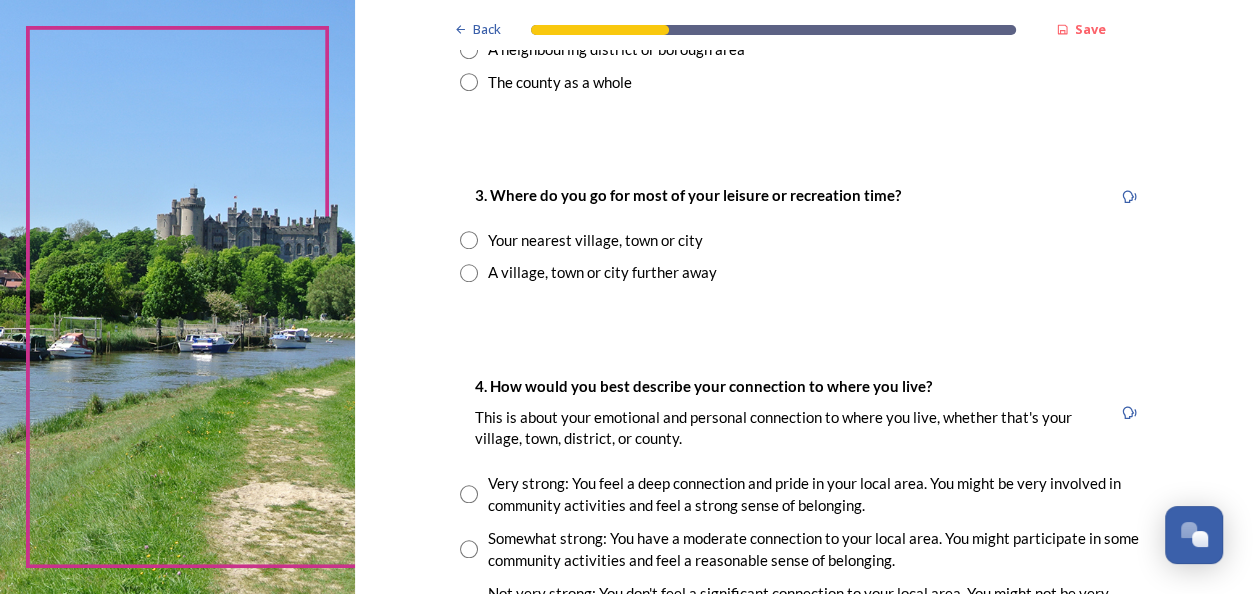 scroll, scrollTop: 981, scrollLeft: 0, axis: vertical 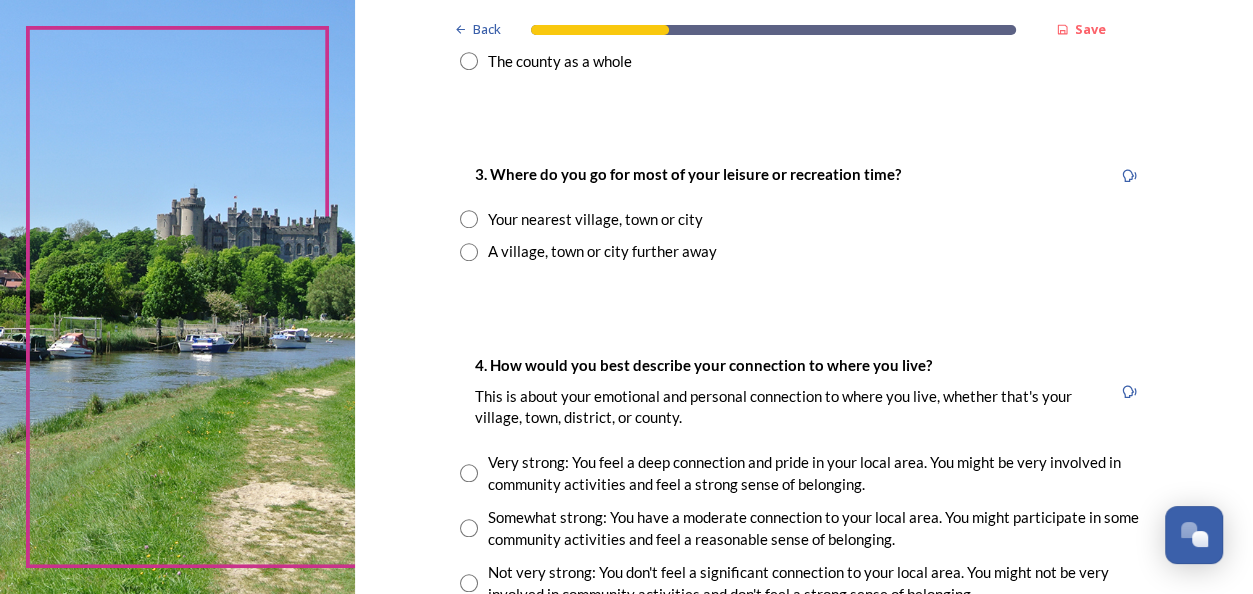 click at bounding box center (469, 219) 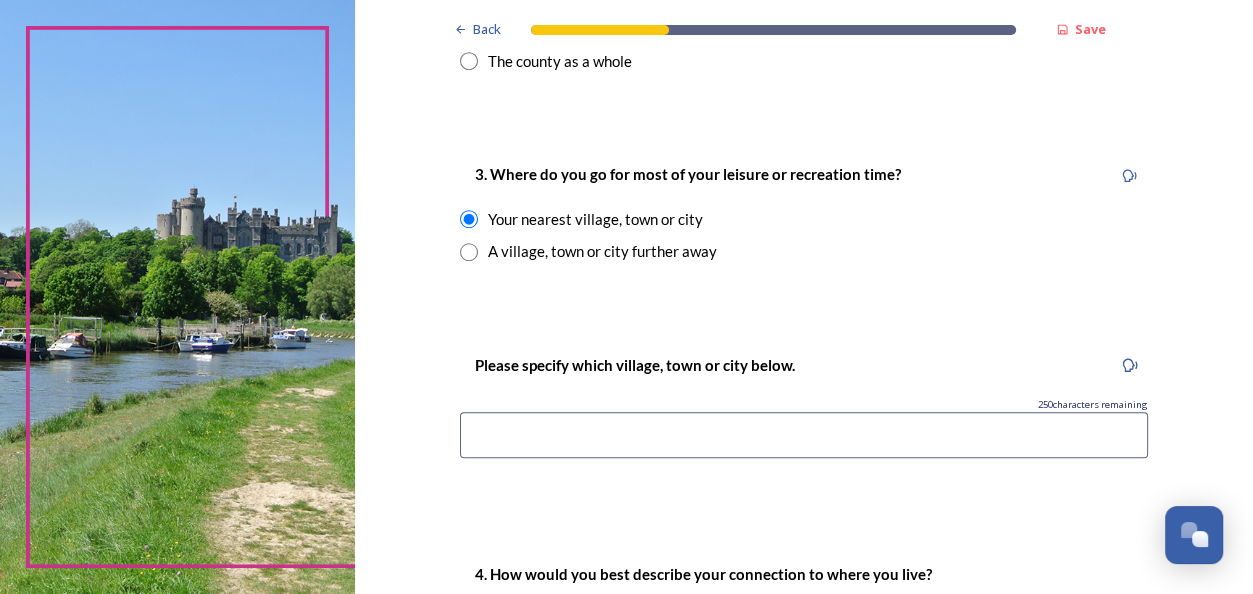 click at bounding box center (804, 435) 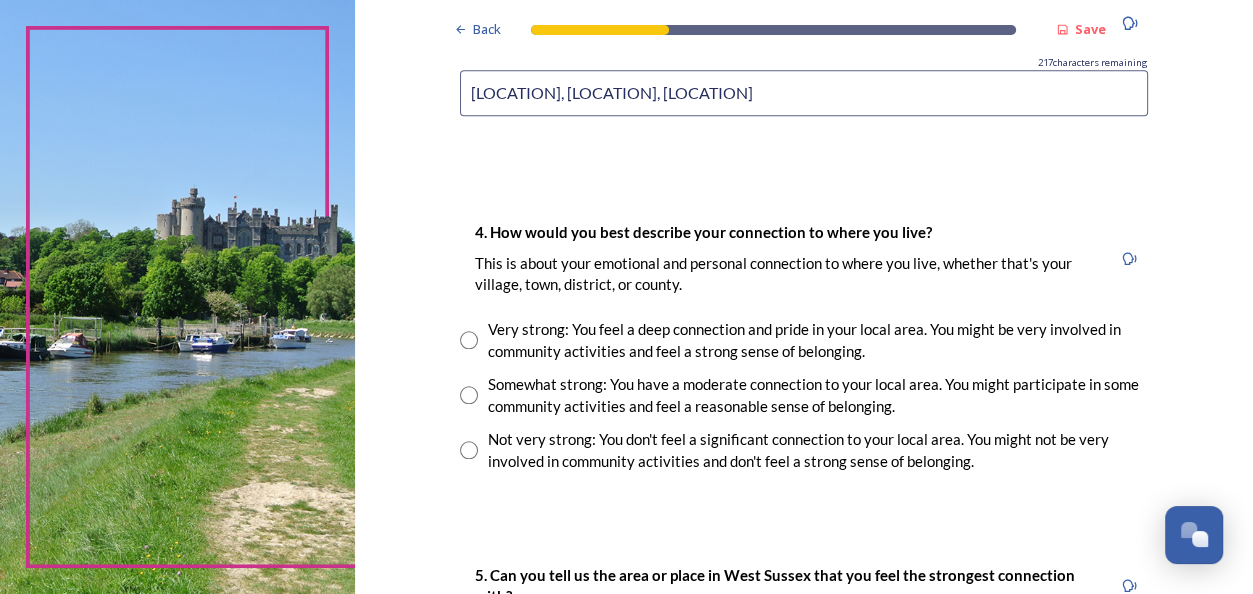 scroll, scrollTop: 1330, scrollLeft: 0, axis: vertical 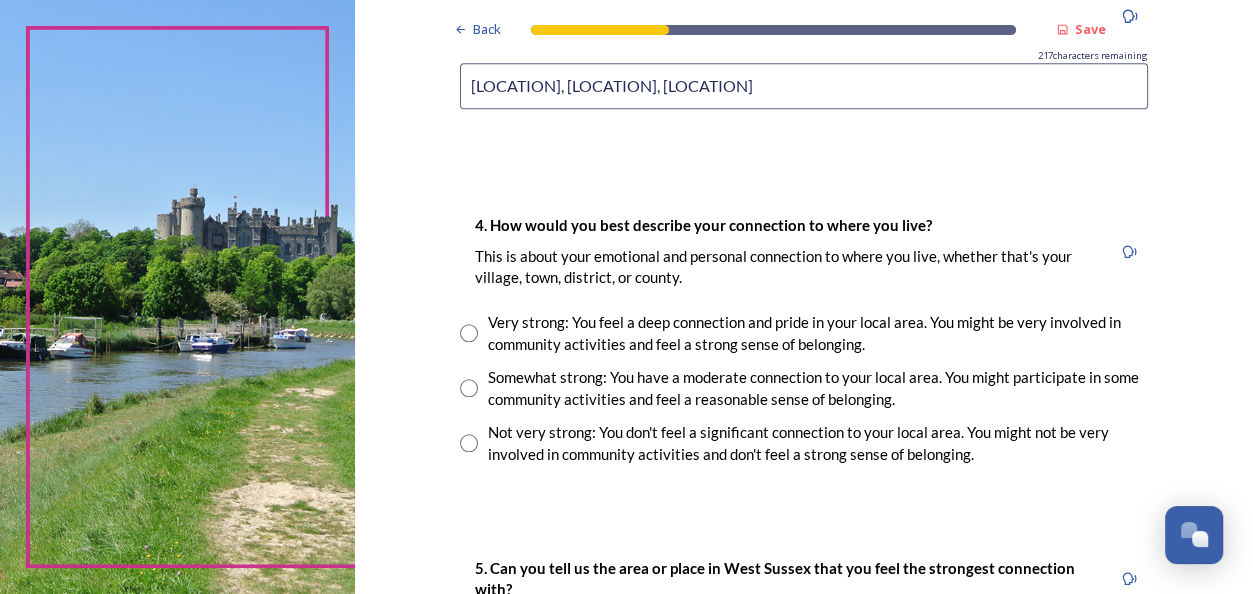 type on "[LOCATION], [LOCATION], [LOCATION]" 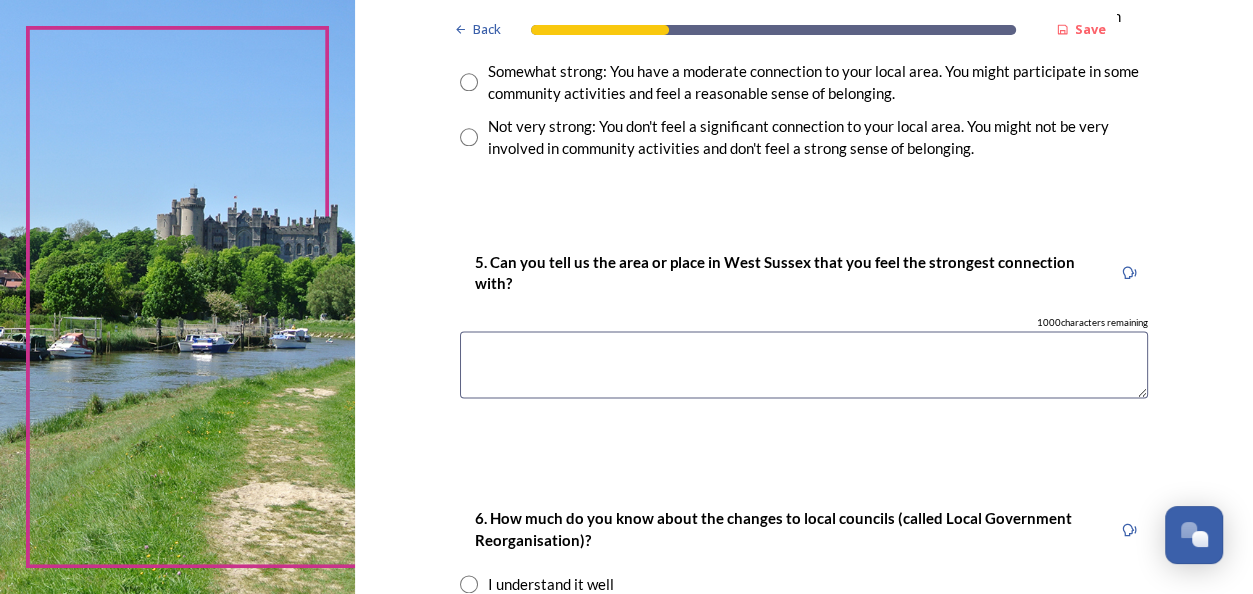 scroll, scrollTop: 1647, scrollLeft: 0, axis: vertical 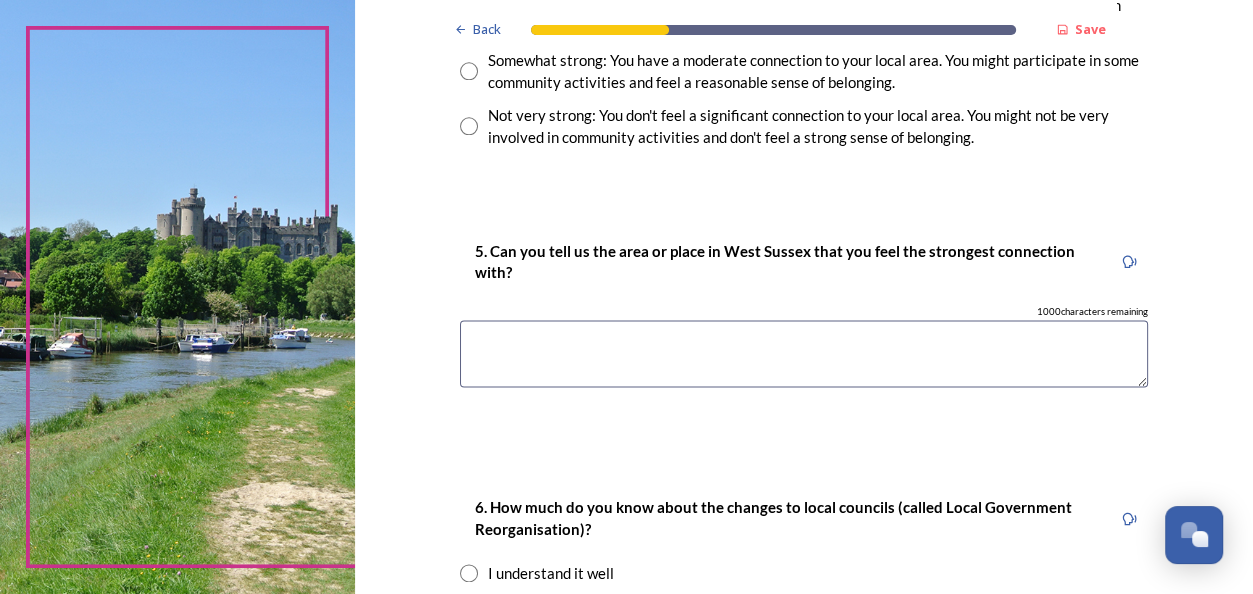 click at bounding box center (804, 353) 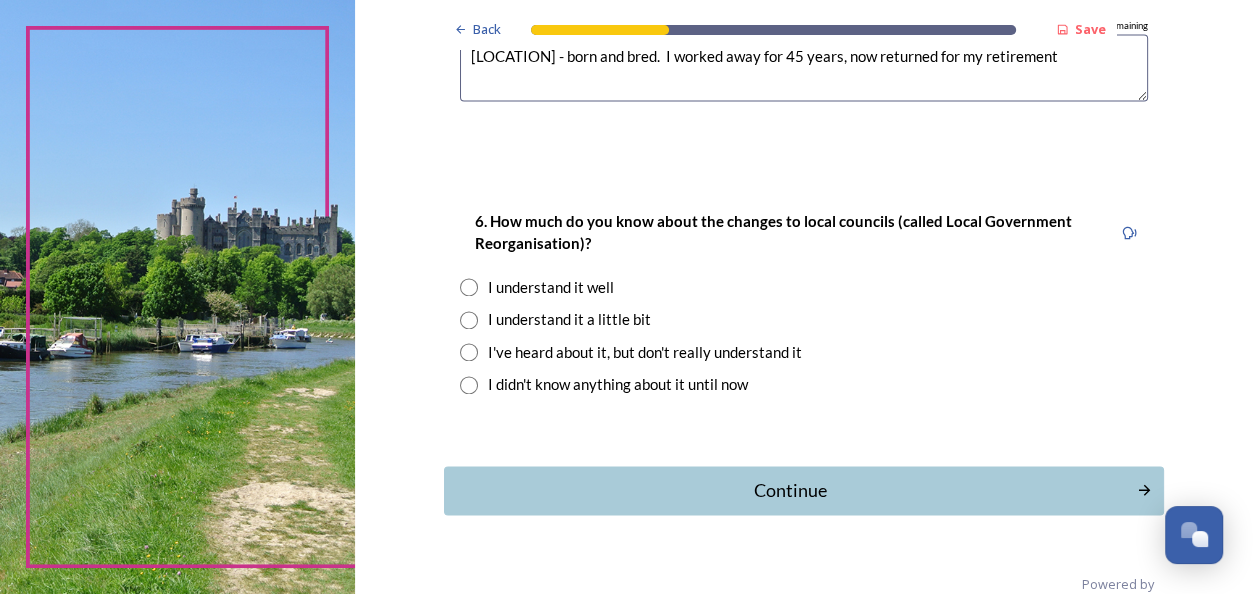scroll, scrollTop: 1968, scrollLeft: 0, axis: vertical 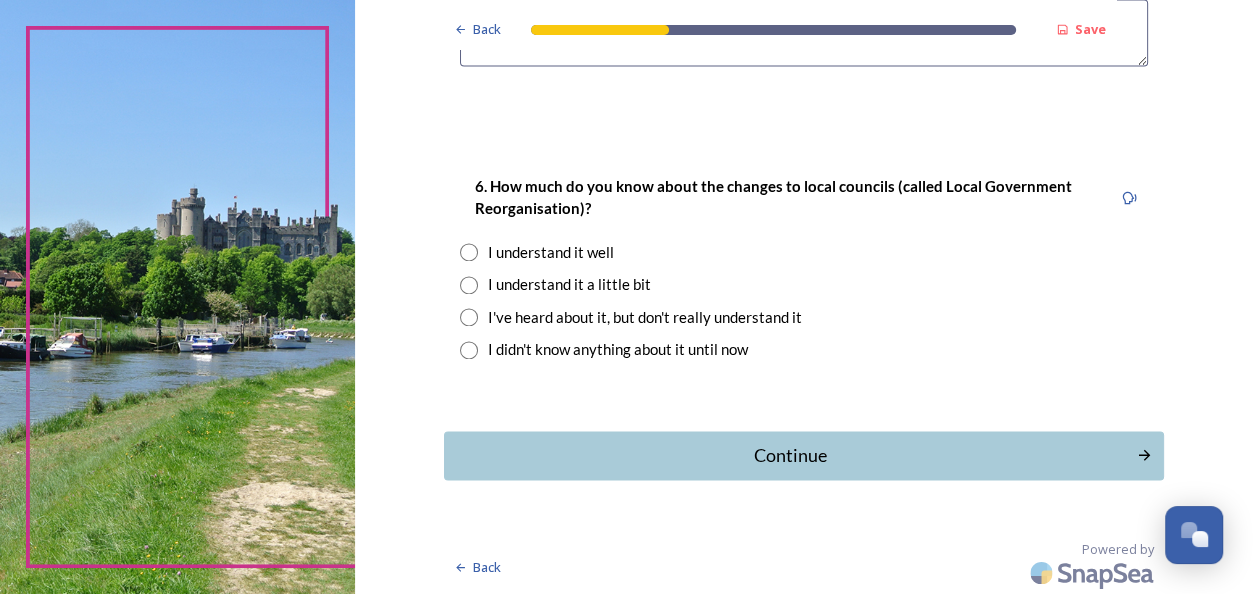 type on "[LOCATION] - born and bred.  I worked away for 45 years, now returned for my retirement" 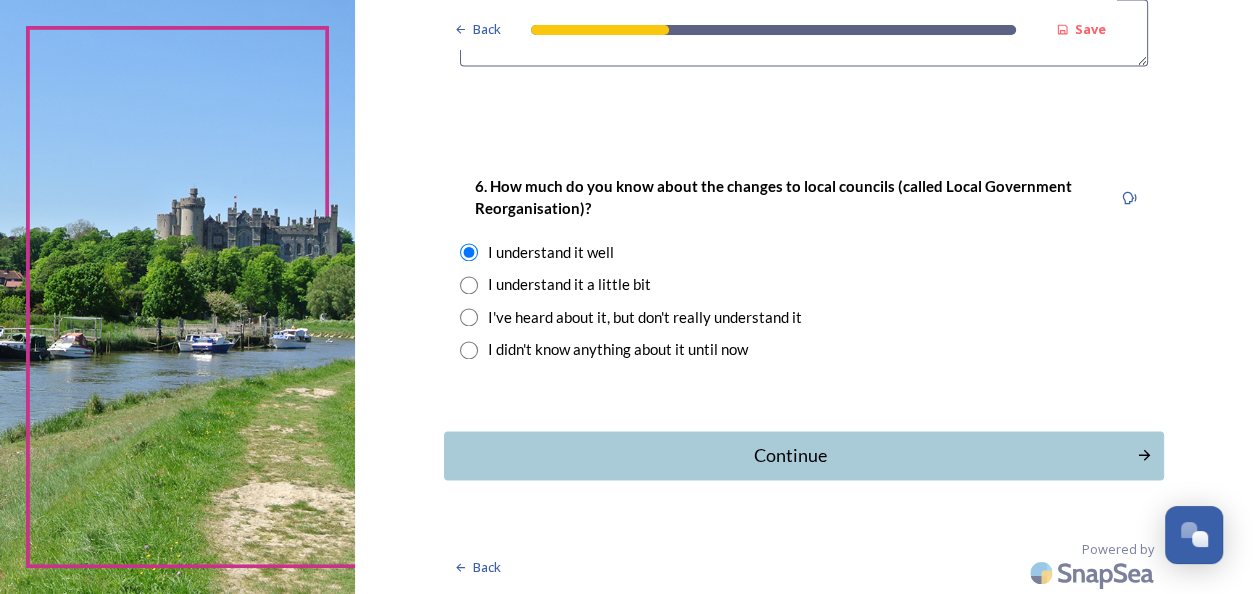 click on "Continue" at bounding box center [790, 455] 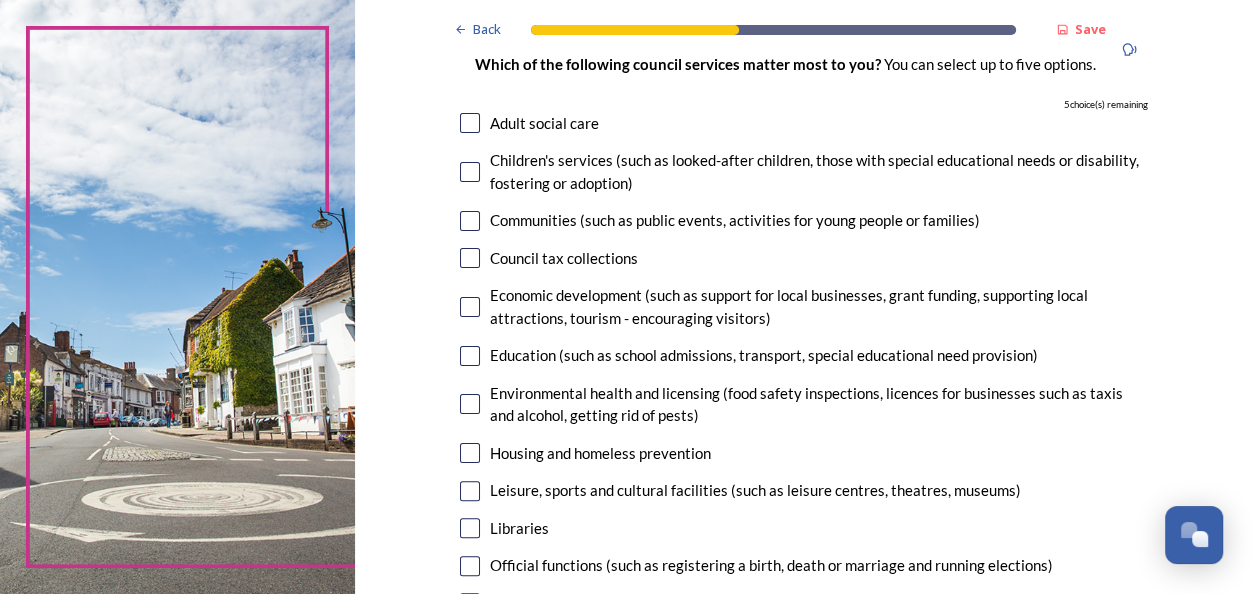scroll, scrollTop: 196, scrollLeft: 0, axis: vertical 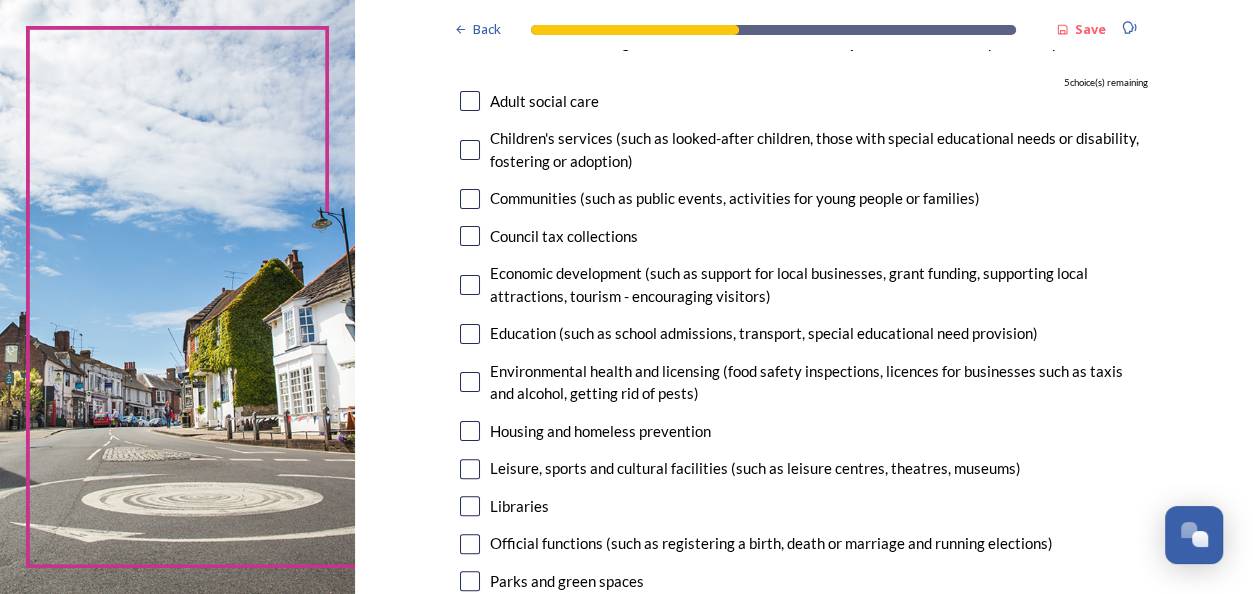 click at bounding box center (470, 382) 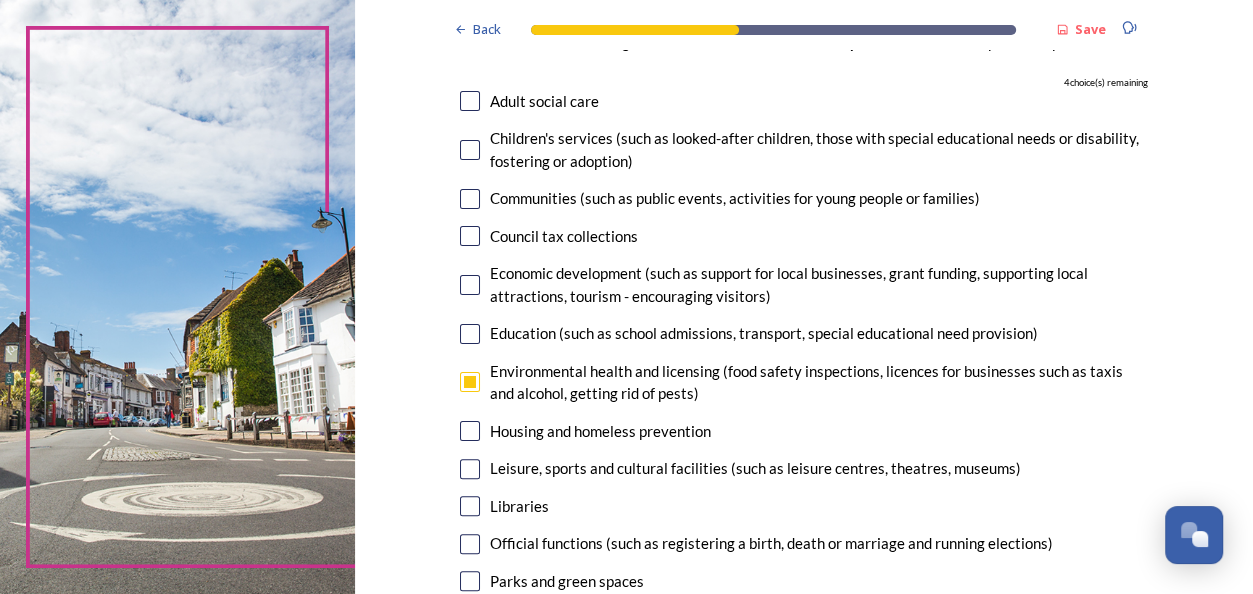 click at bounding box center (470, 431) 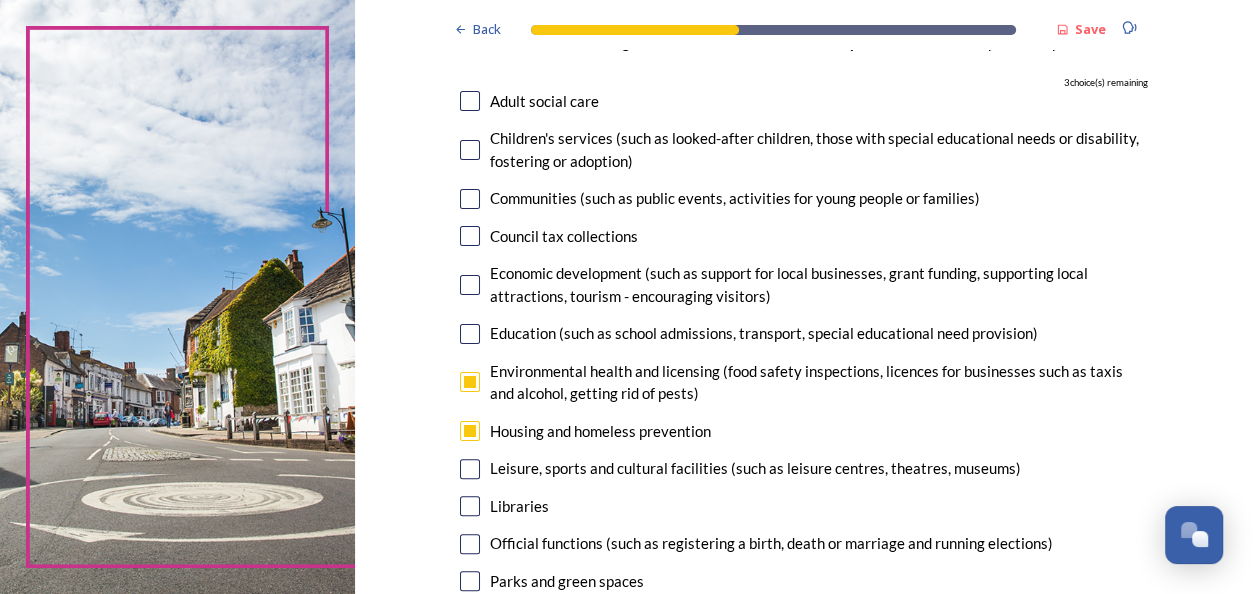 click at bounding box center [470, 469] 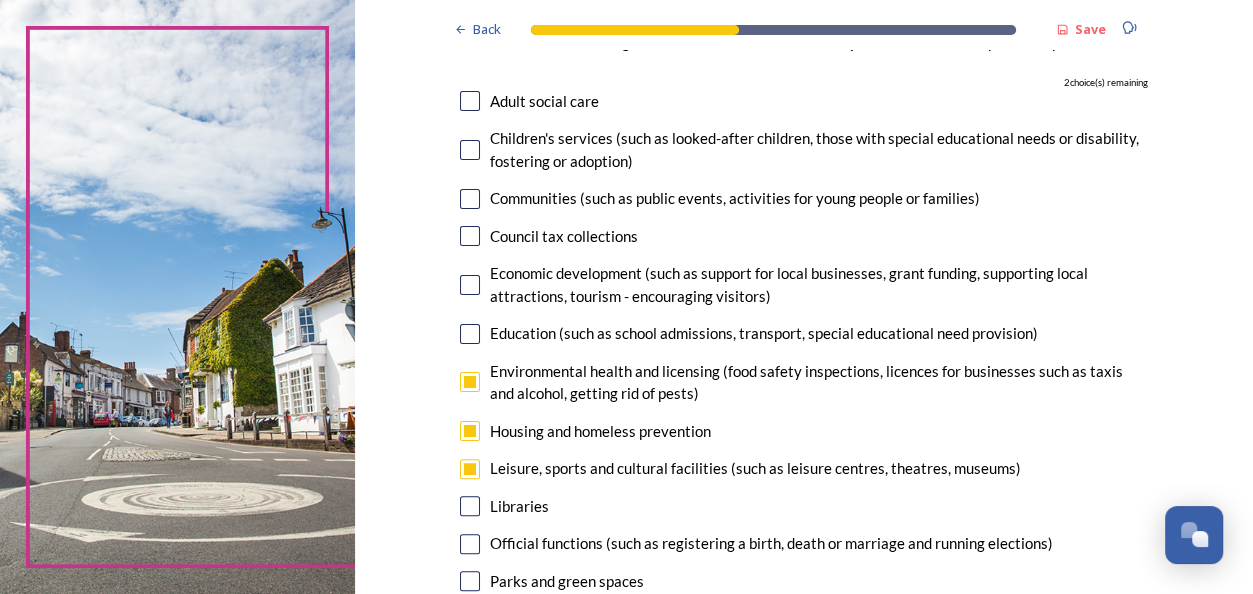 click at bounding box center (470, 150) 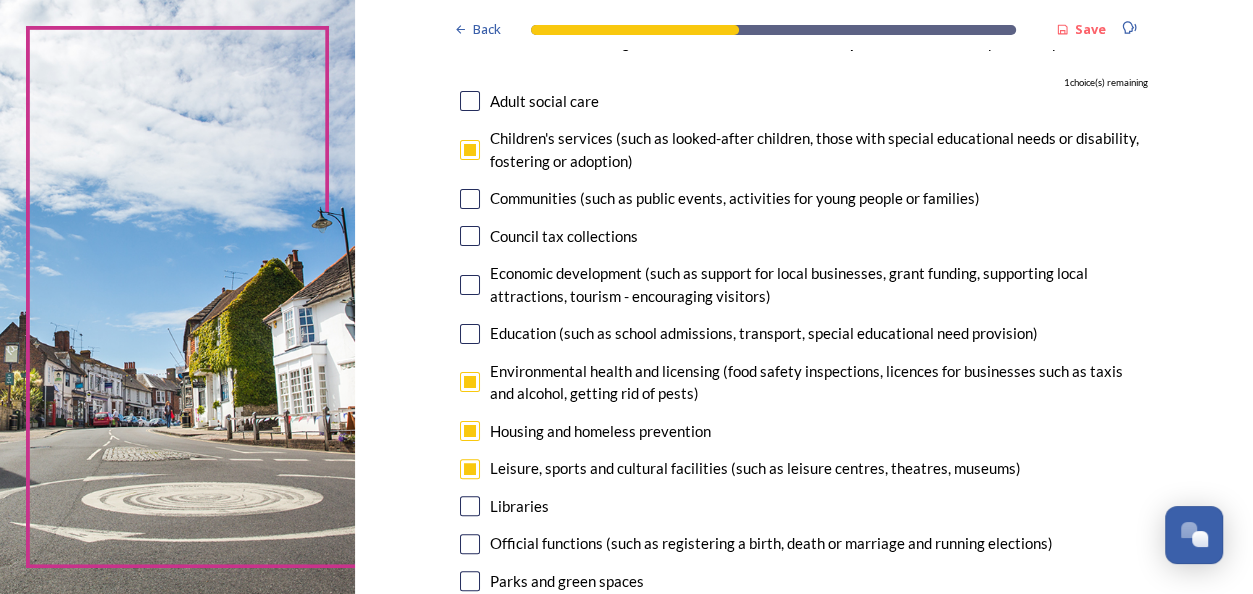 click at bounding box center (470, 101) 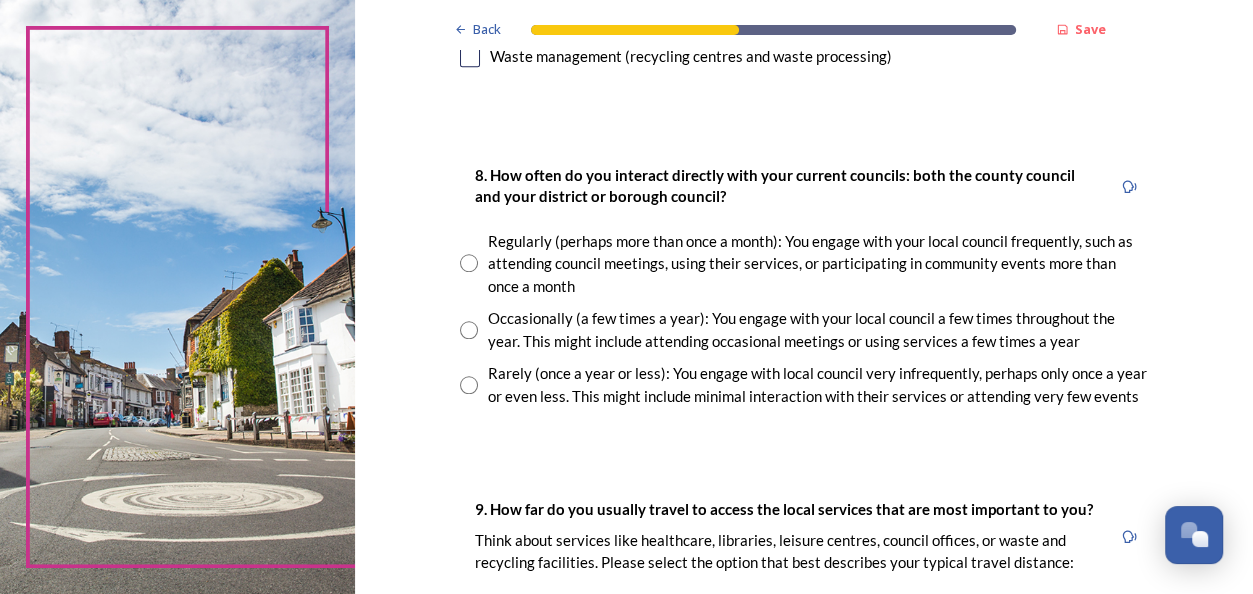 scroll, scrollTop: 1032, scrollLeft: 0, axis: vertical 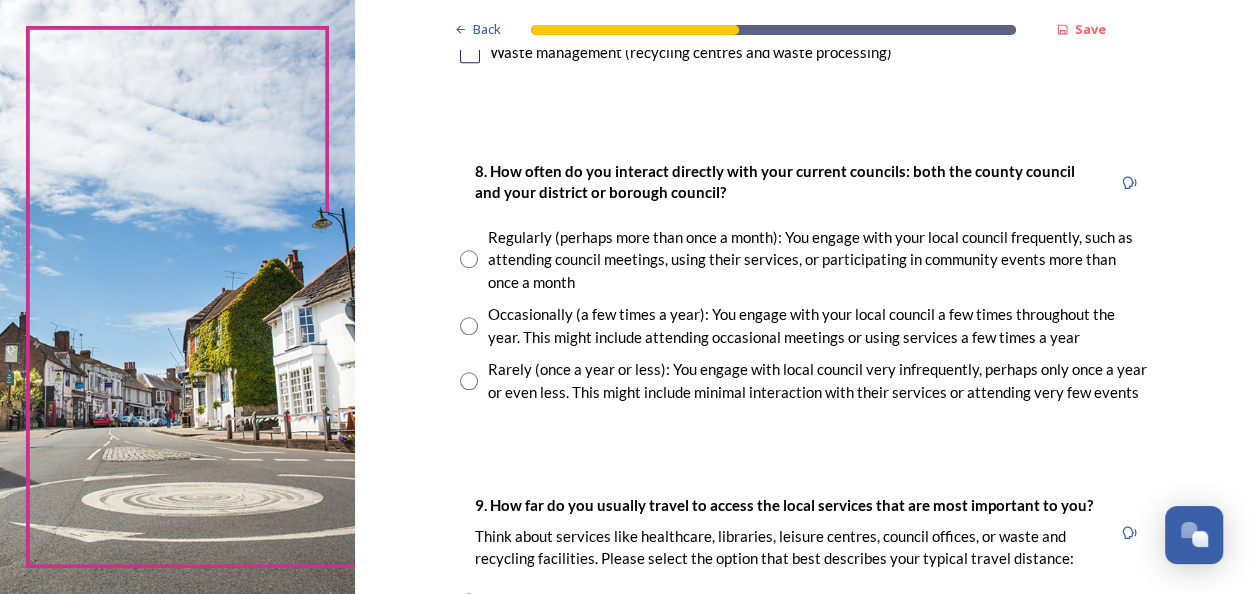 click at bounding box center (469, 381) 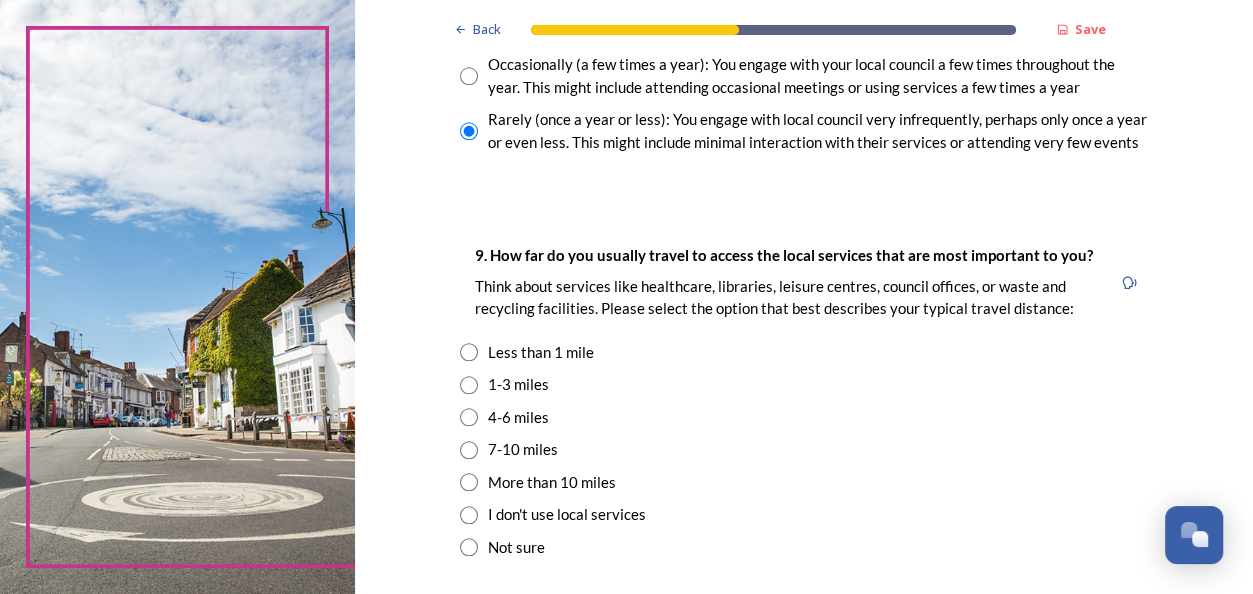 scroll, scrollTop: 1286, scrollLeft: 0, axis: vertical 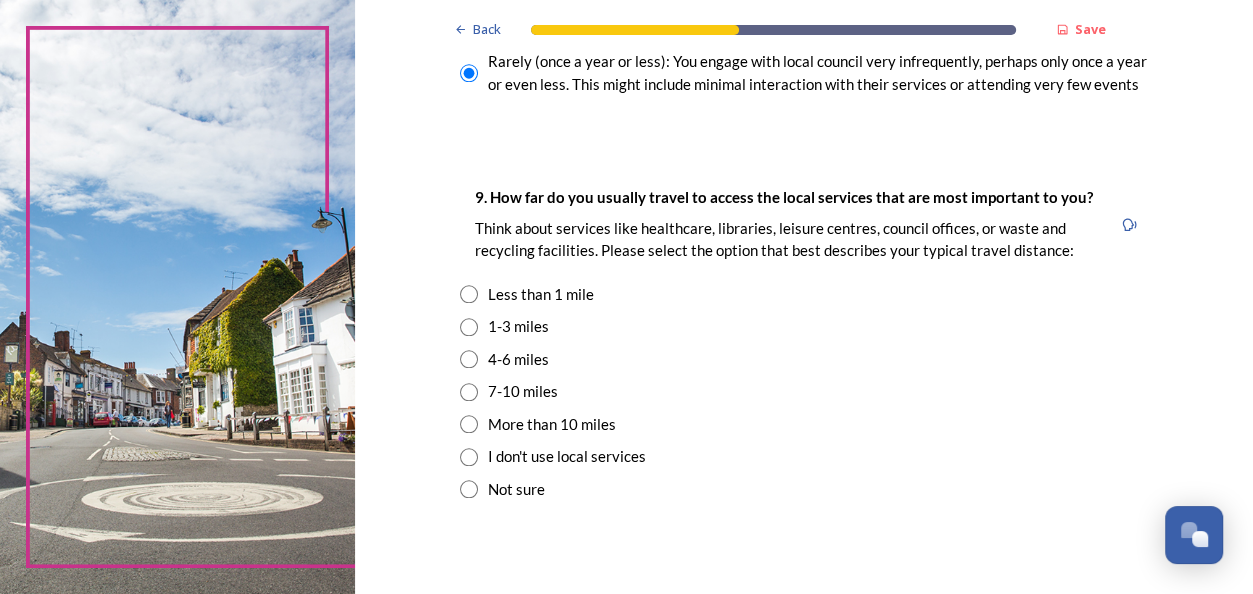 click at bounding box center (469, 327) 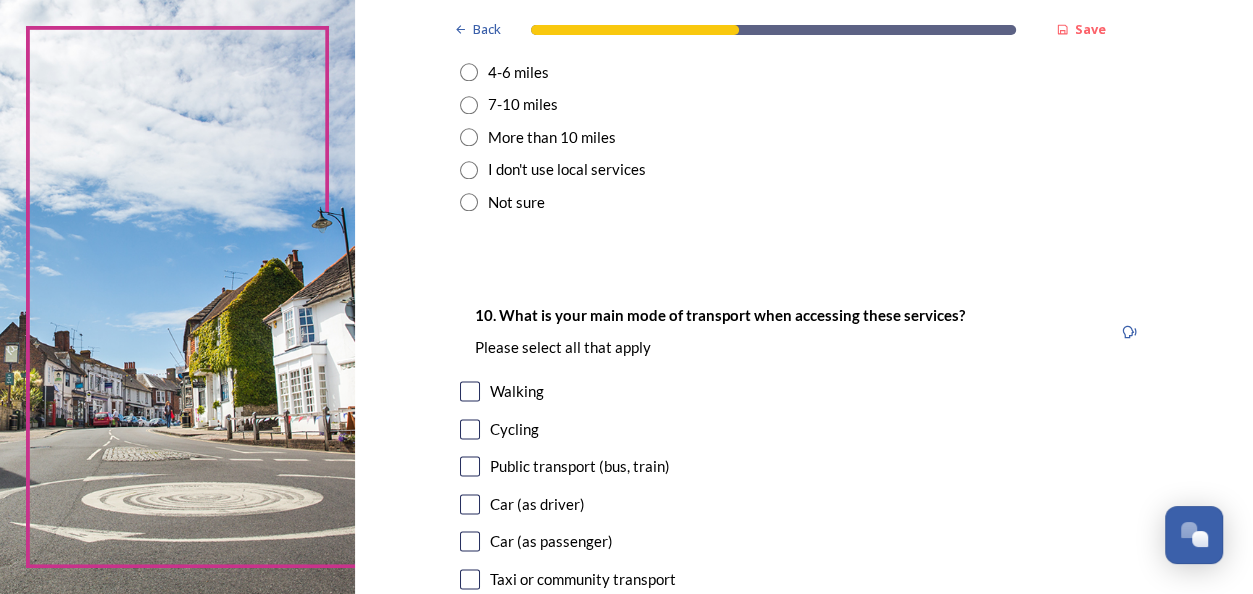 scroll, scrollTop: 1631, scrollLeft: 0, axis: vertical 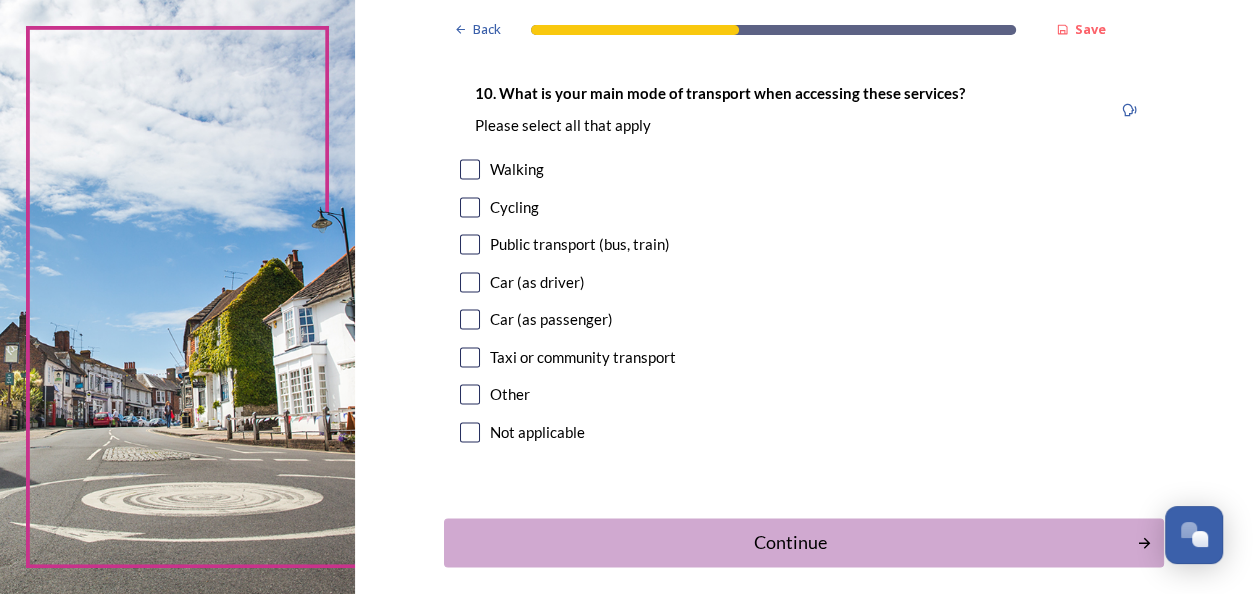click at bounding box center [470, 282] 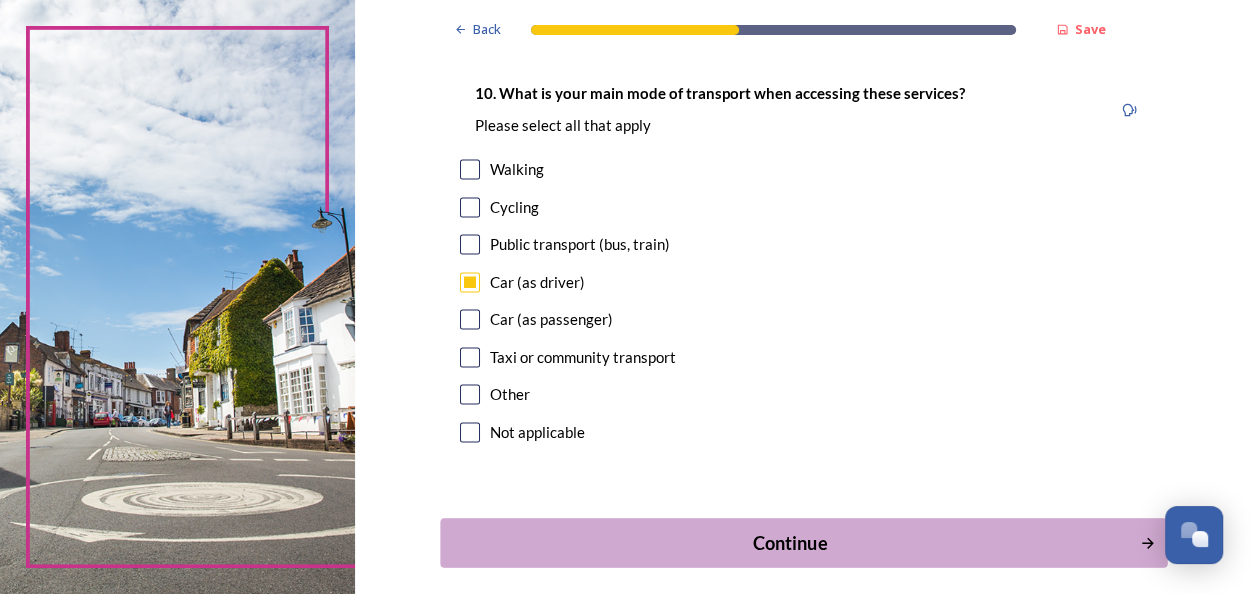 click on "Continue" at bounding box center [789, 542] 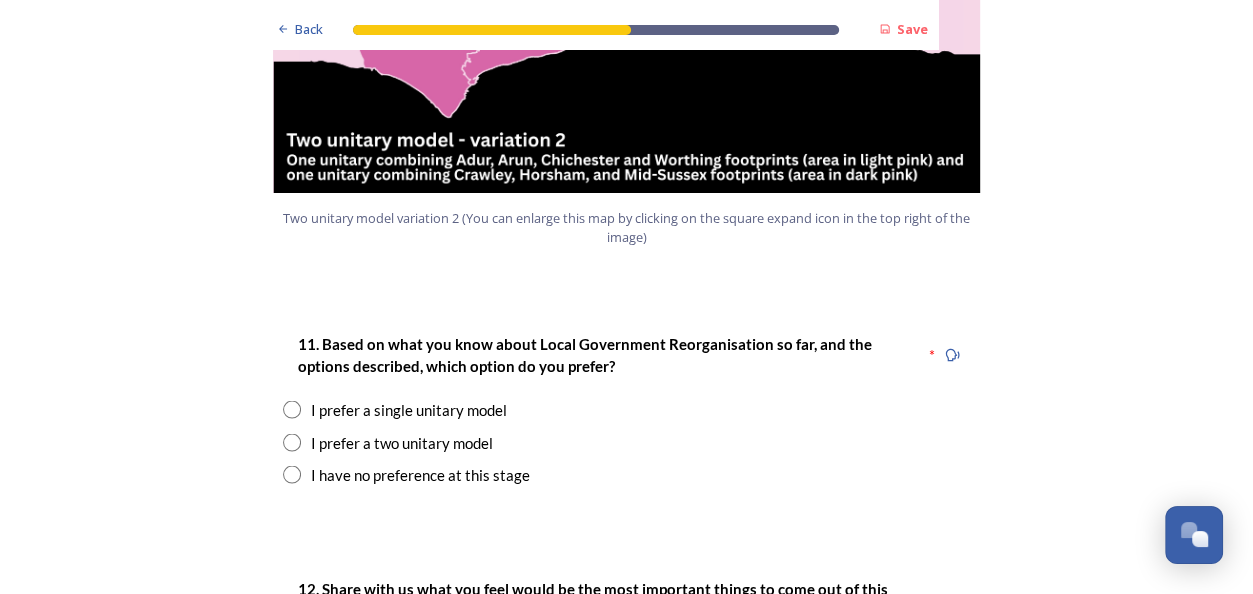 scroll, scrollTop: 2461, scrollLeft: 0, axis: vertical 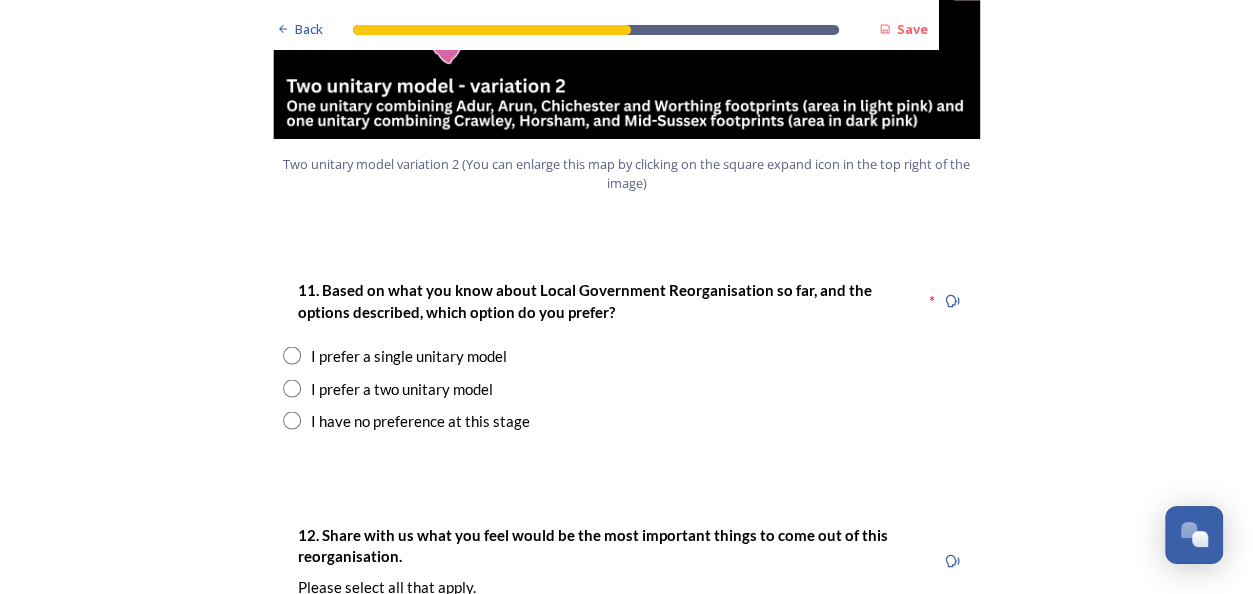 click at bounding box center [292, 388] 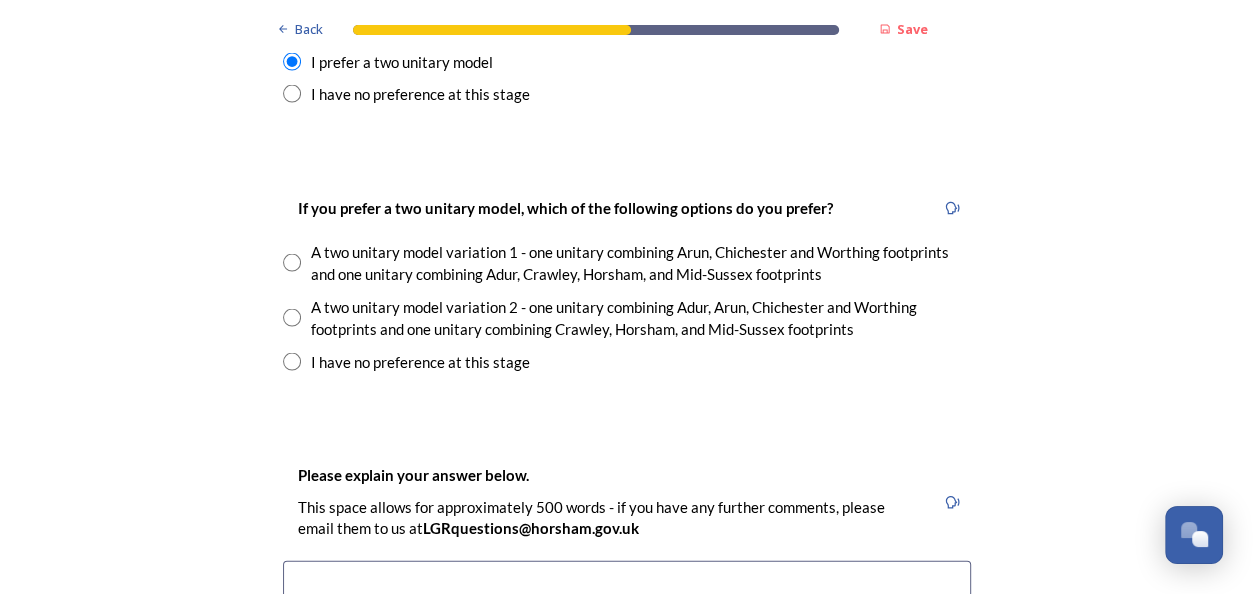 scroll, scrollTop: 2797, scrollLeft: 0, axis: vertical 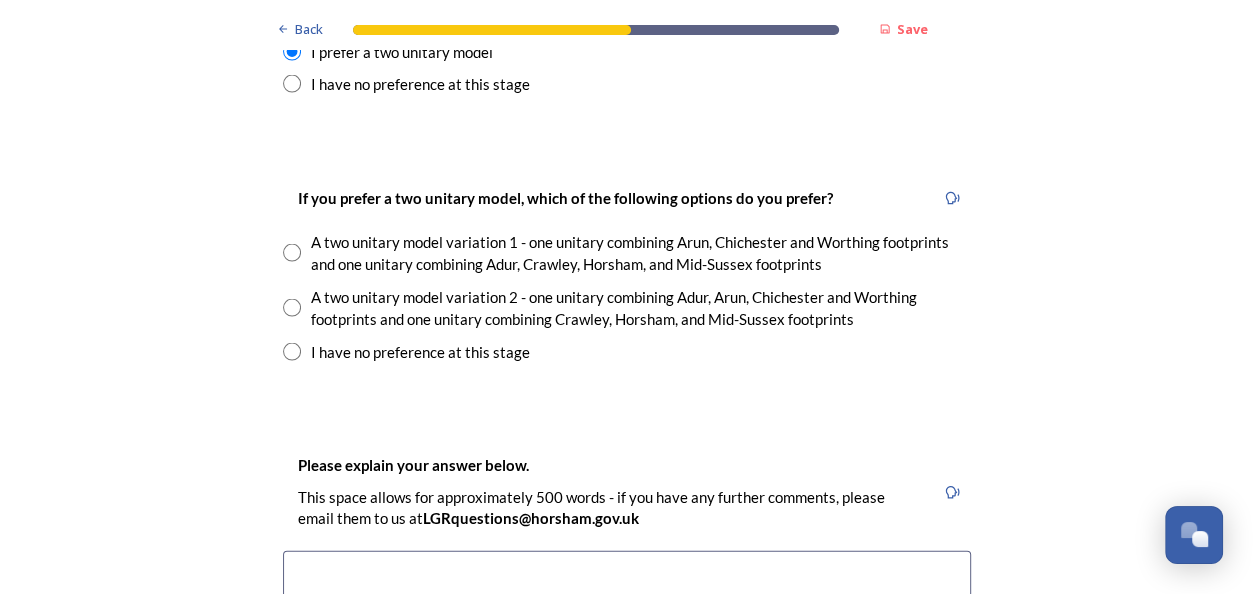click at bounding box center [292, 308] 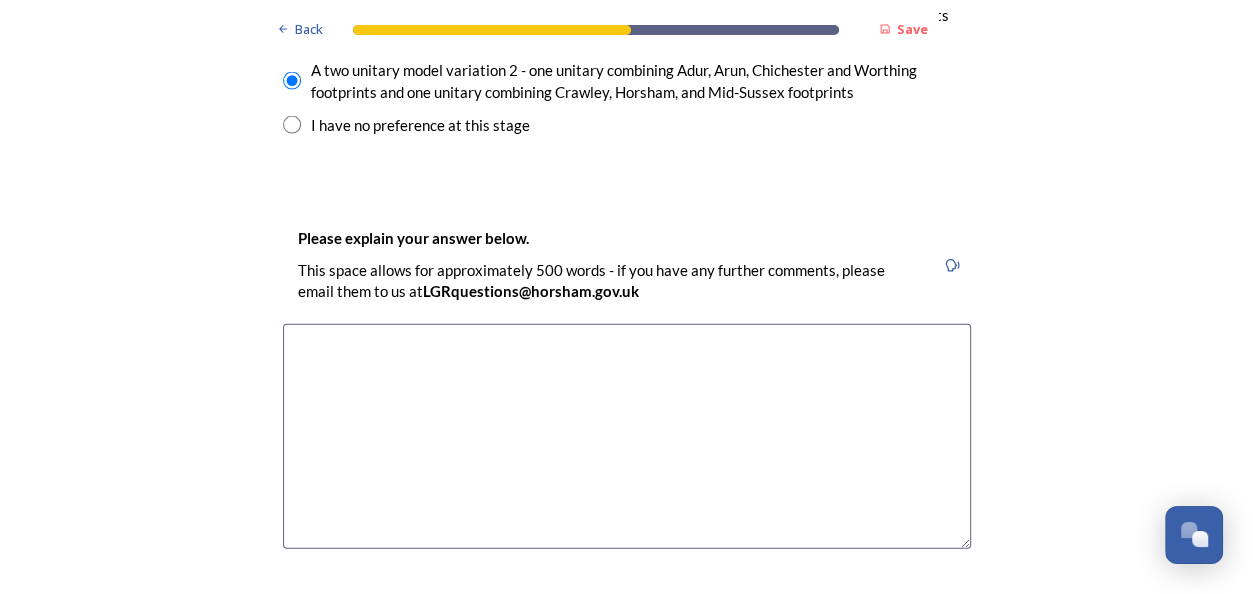 scroll, scrollTop: 2995, scrollLeft: 0, axis: vertical 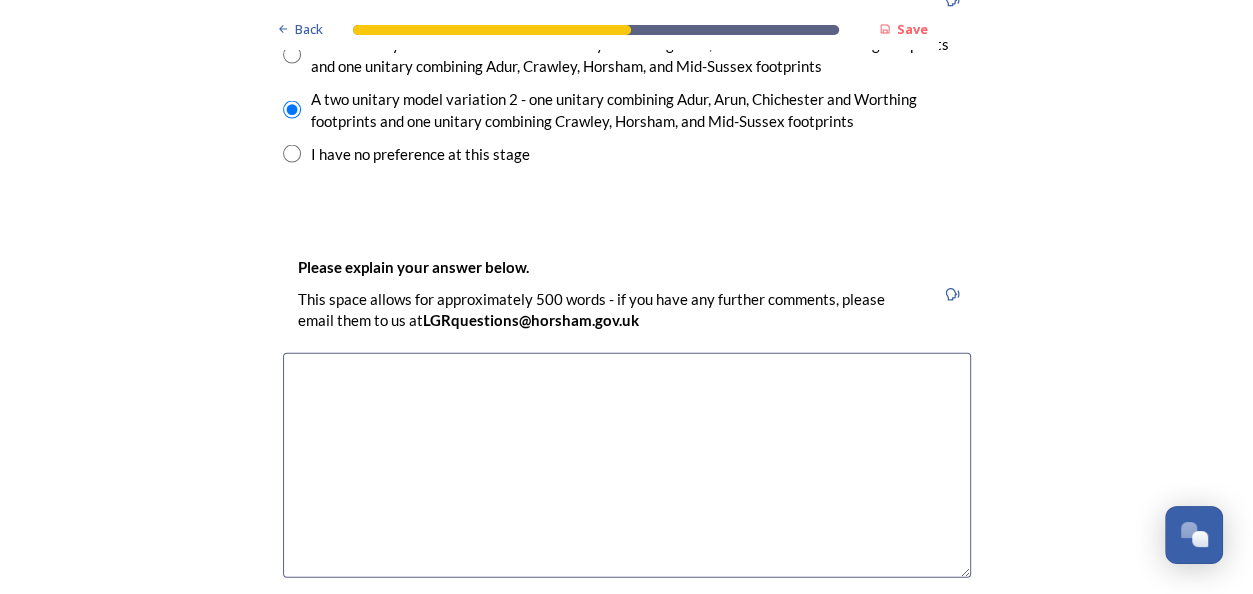 click at bounding box center [627, 465] 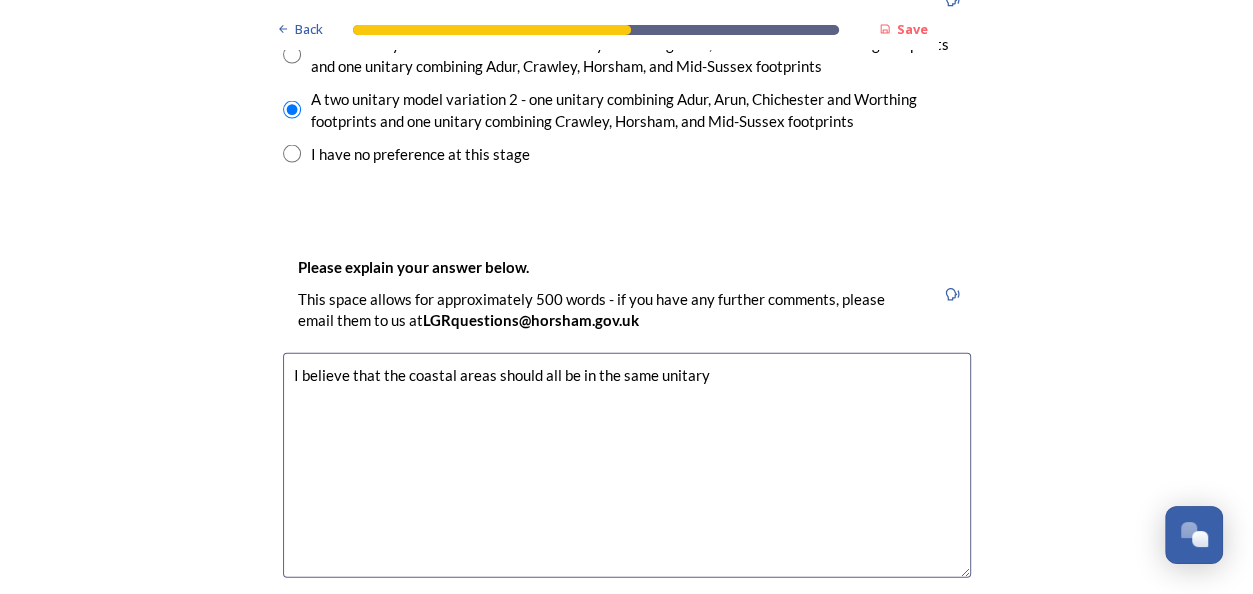 click on "I believe that the coastal areas should all be in the same unitary" at bounding box center [627, 465] 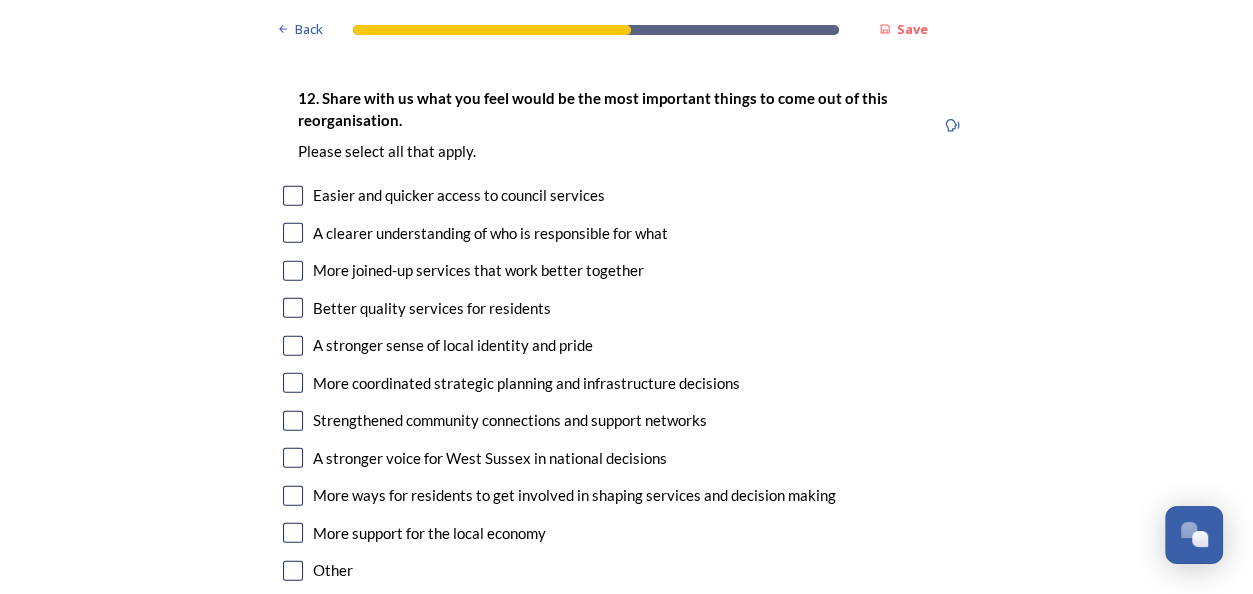 scroll, scrollTop: 3634, scrollLeft: 0, axis: vertical 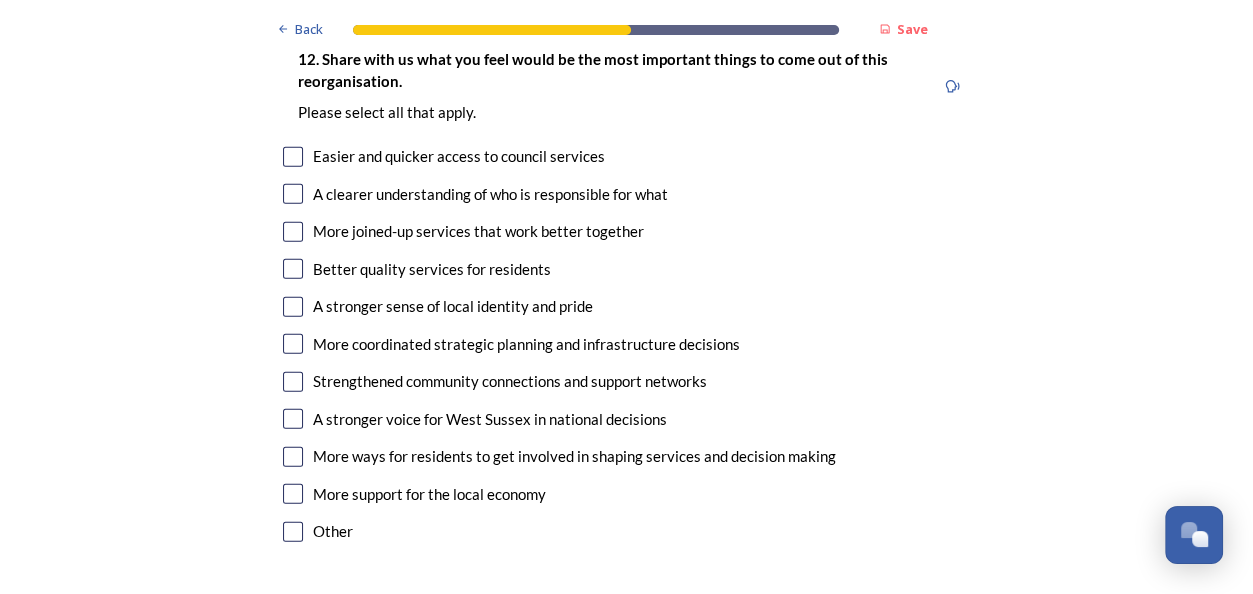 type on "I believe that the coastal areas should all be in the same unitary - as they are different from the inland areas.
[LOCATION] areas are VERY different from areas near Crawley, etc - so I would prefer to see them separate" 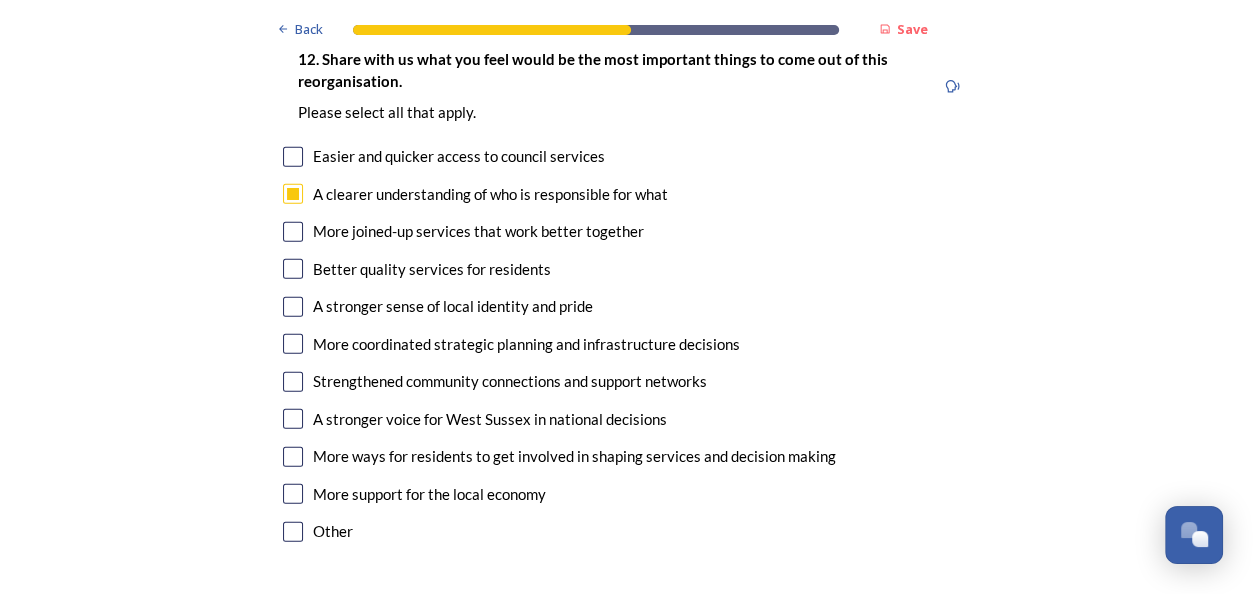 click at bounding box center [293, 232] 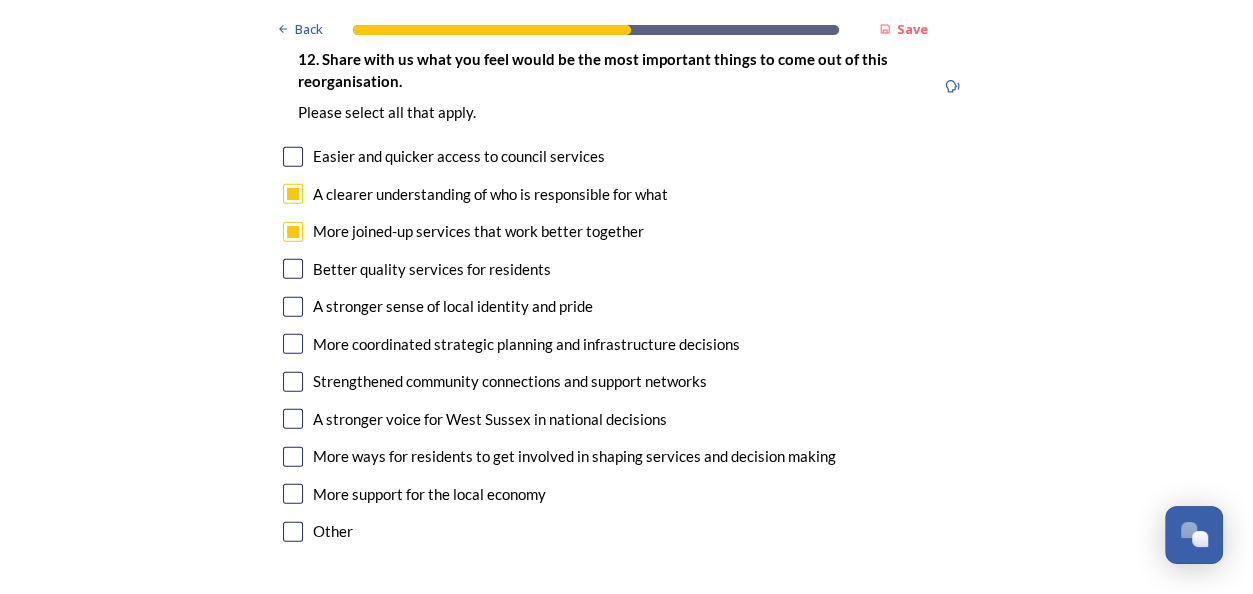 click at bounding box center (293, 344) 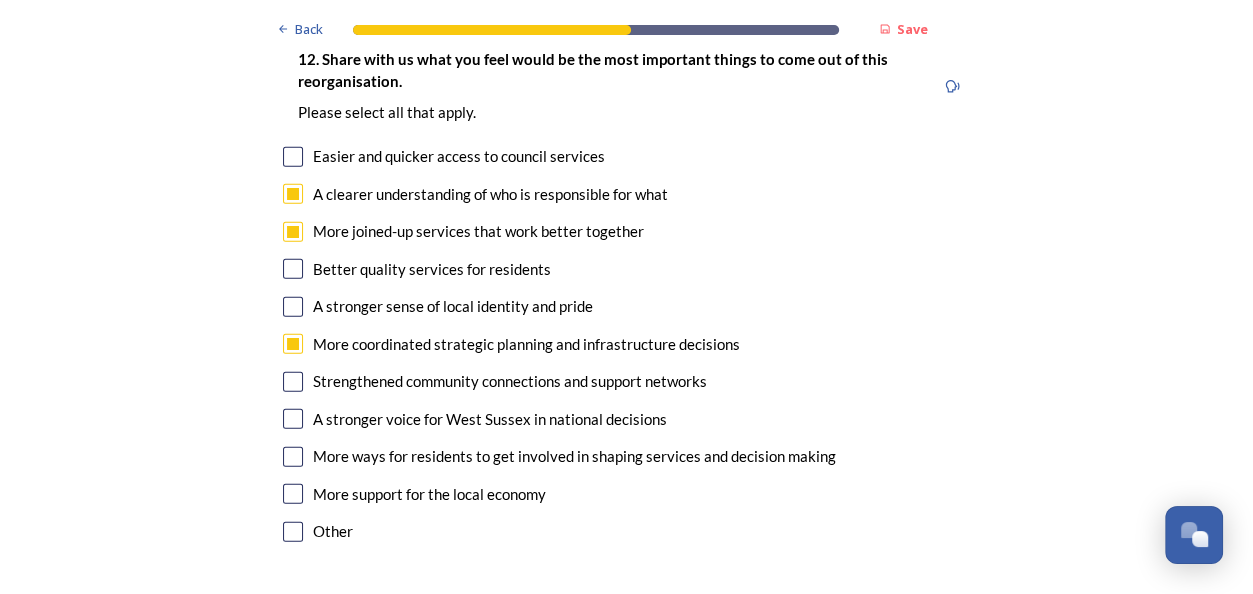 click at bounding box center [293, 419] 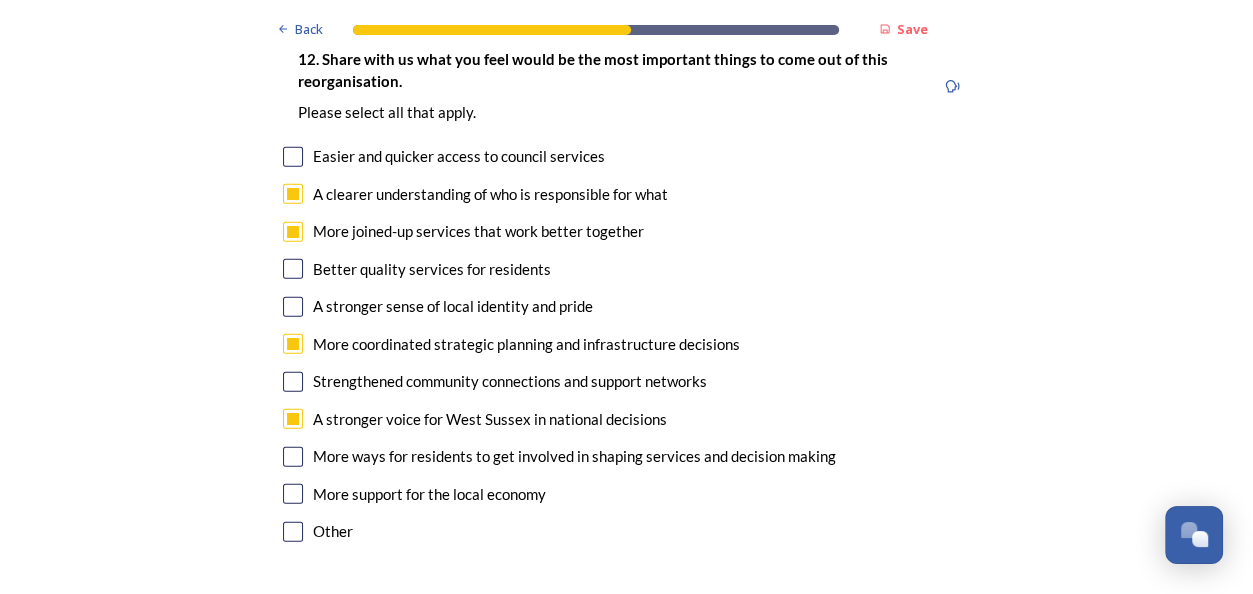 click at bounding box center [293, 382] 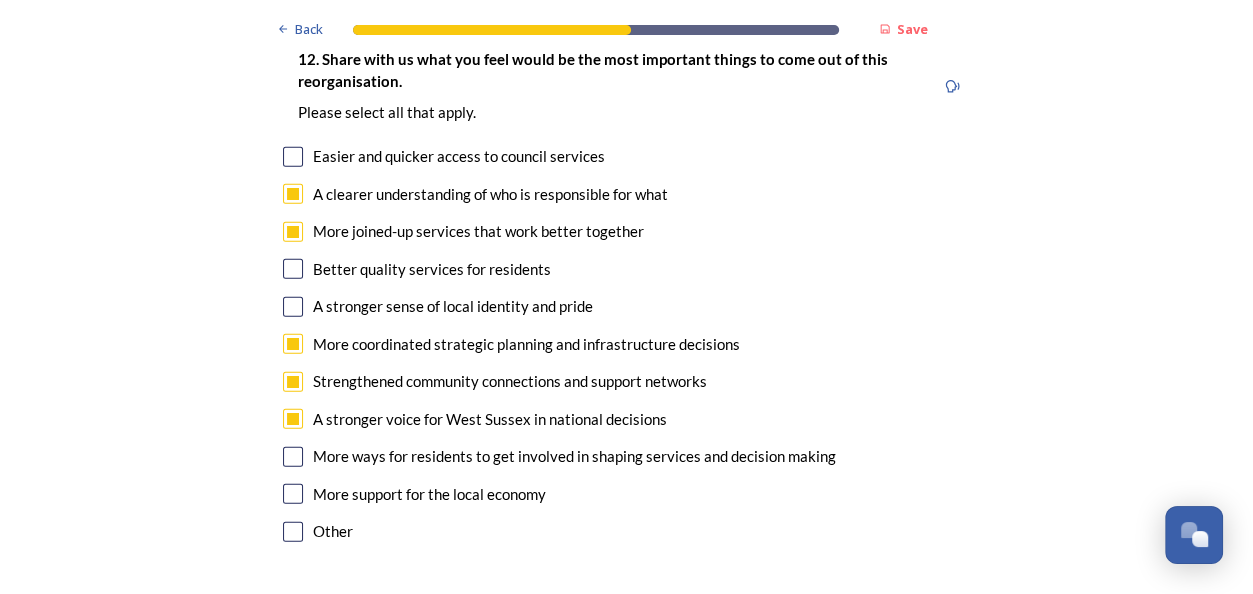 click at bounding box center (293, 494) 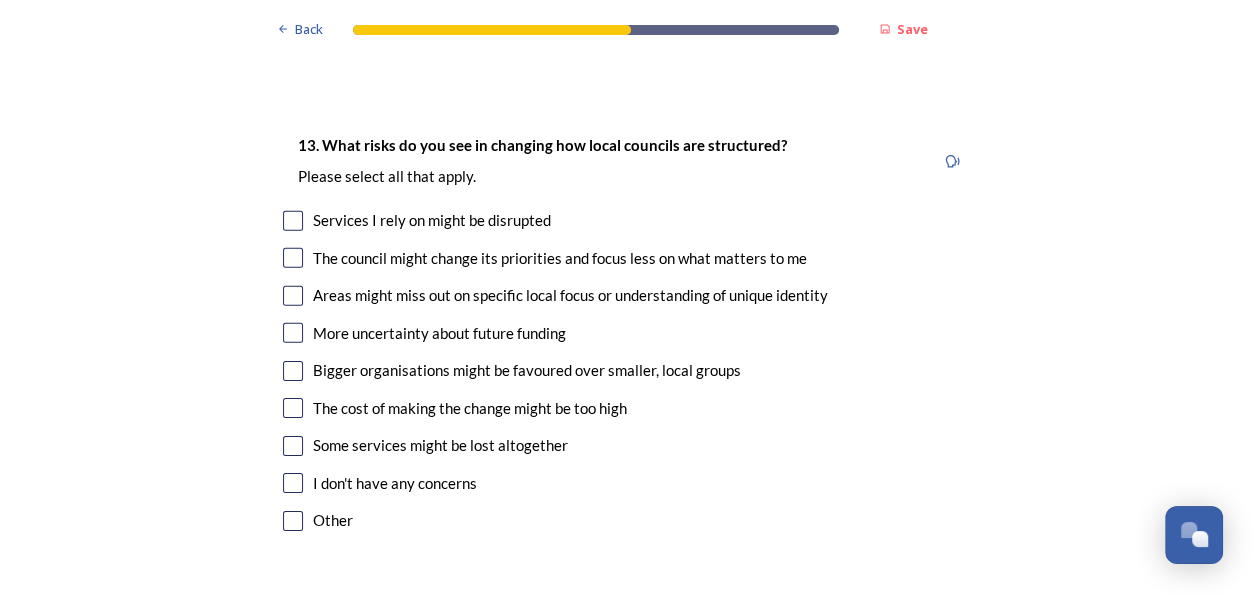 scroll, scrollTop: 4188, scrollLeft: 0, axis: vertical 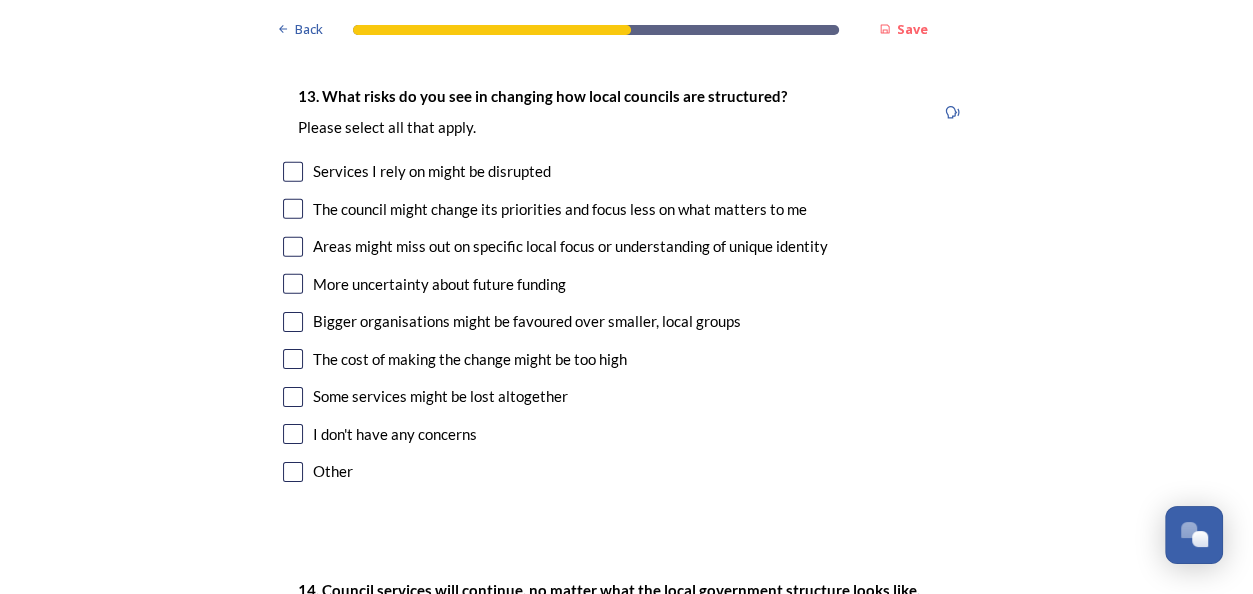 click at bounding box center (293, 247) 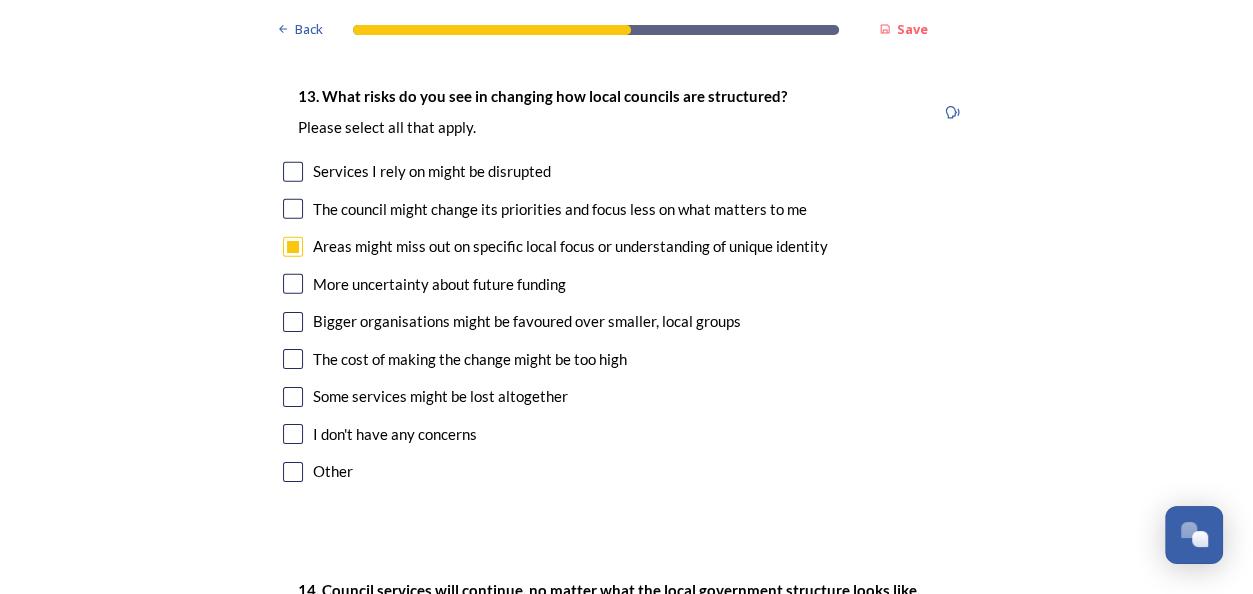click at bounding box center [293, 322] 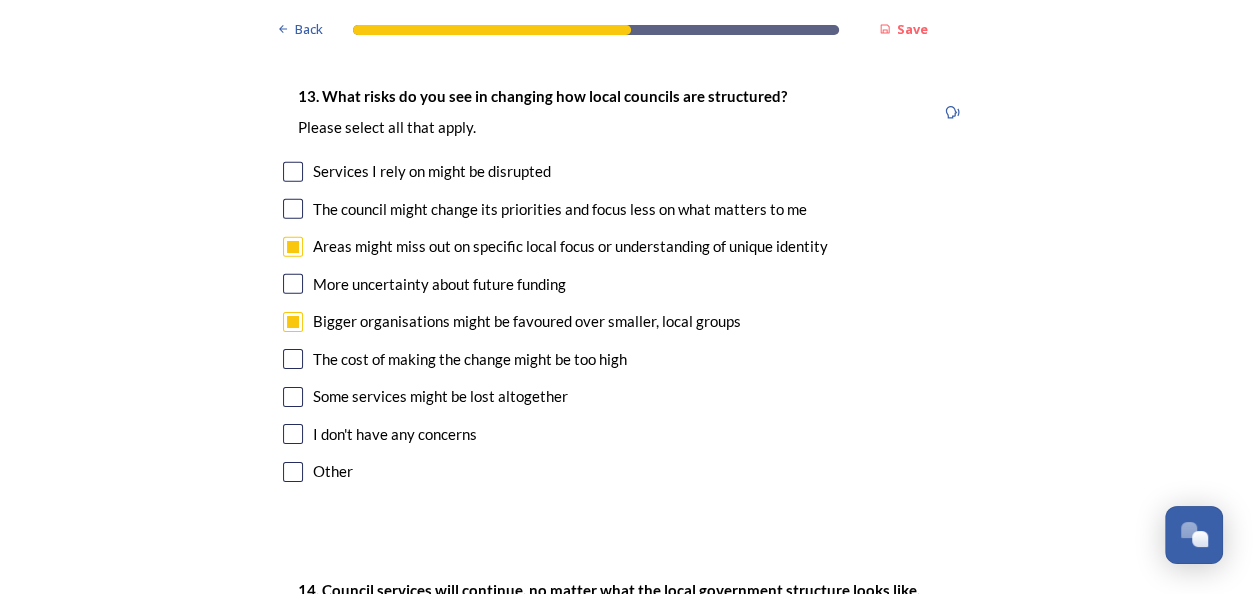 click at bounding box center (293, 359) 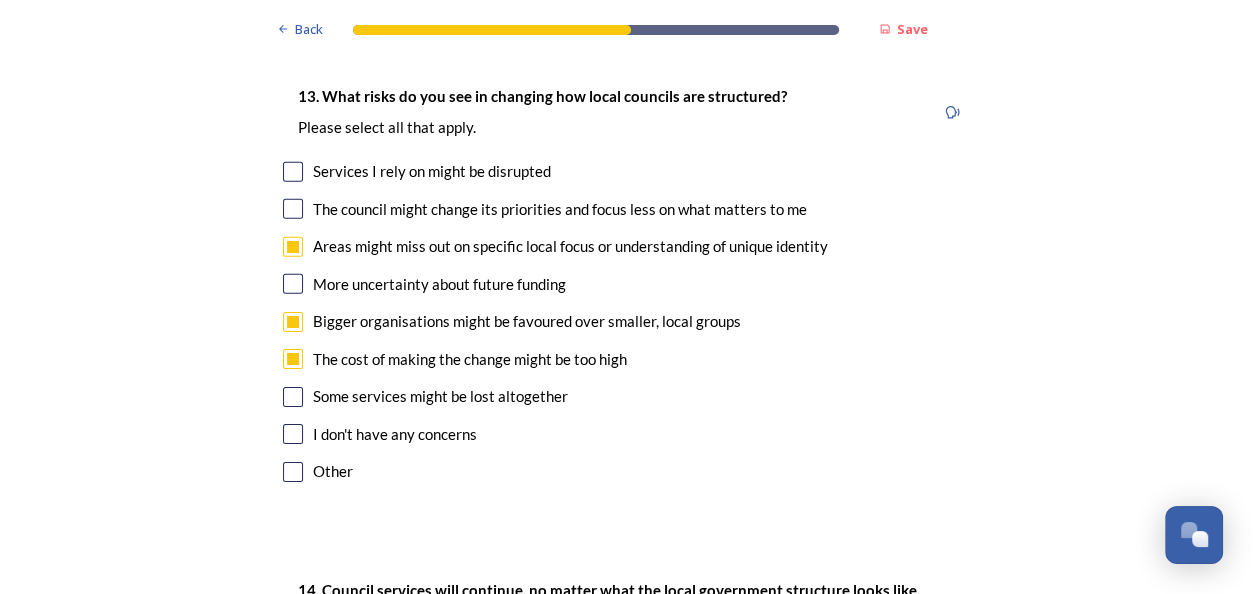 click at bounding box center [293, 397] 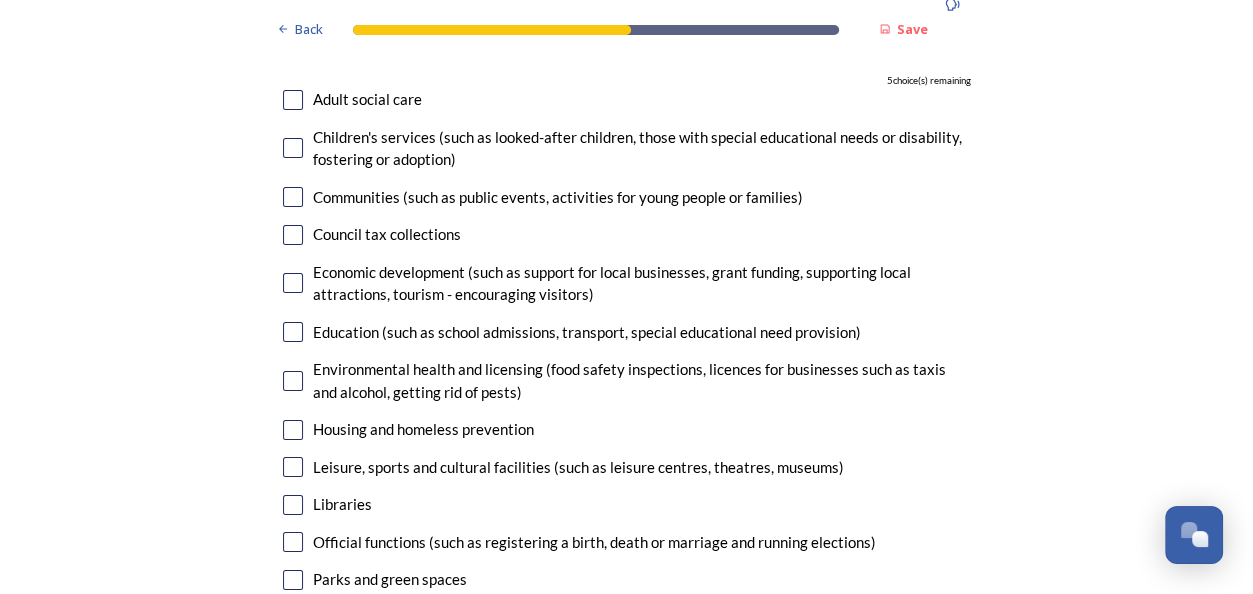 scroll, scrollTop: 4821, scrollLeft: 0, axis: vertical 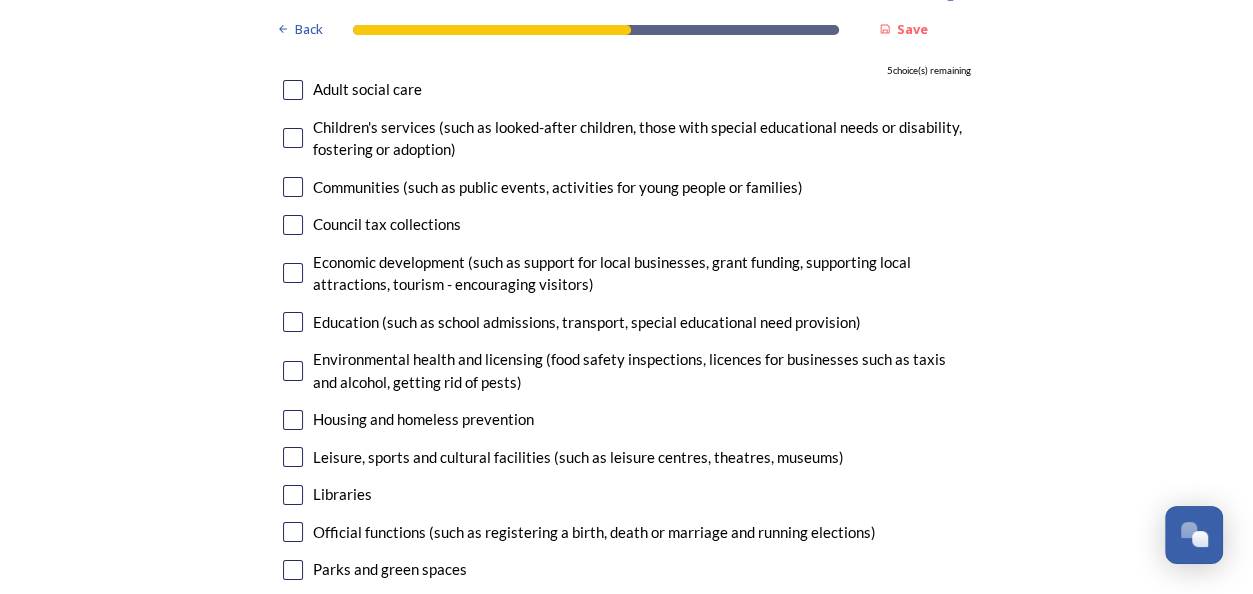 click at bounding box center (293, 273) 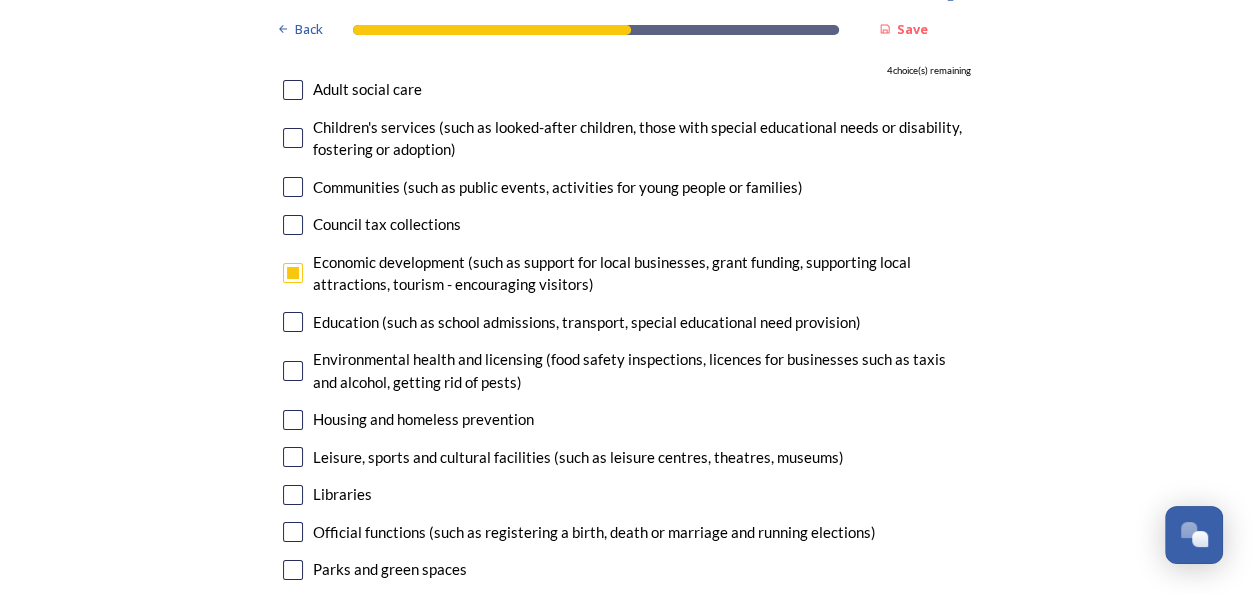 click at bounding box center [293, 322] 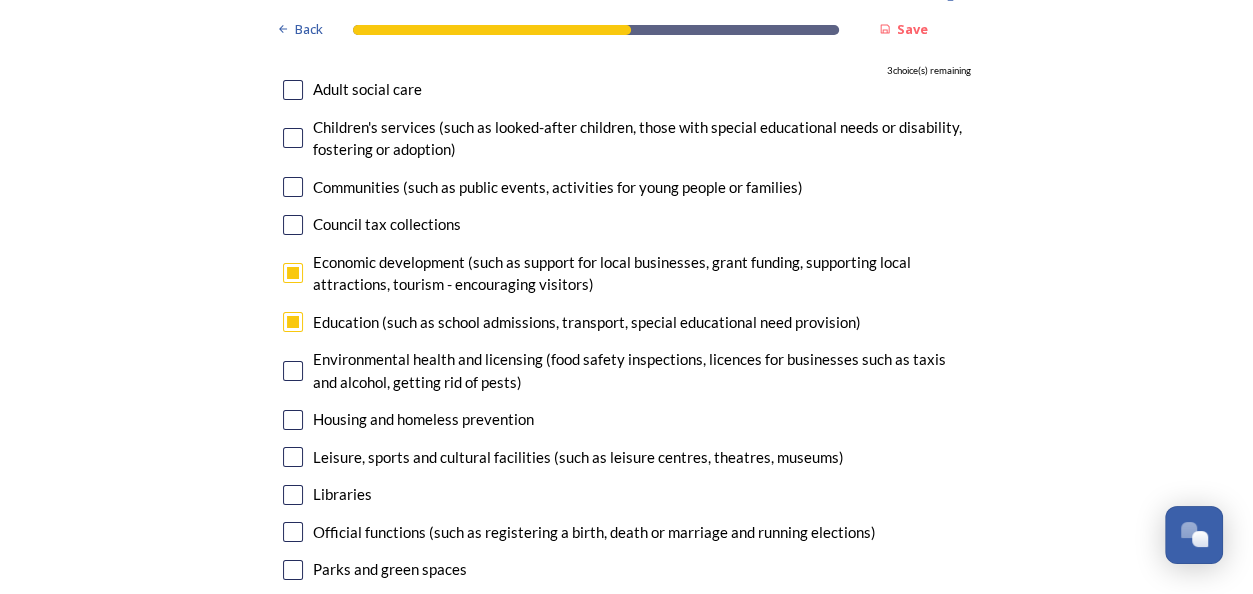 click at bounding box center [293, 420] 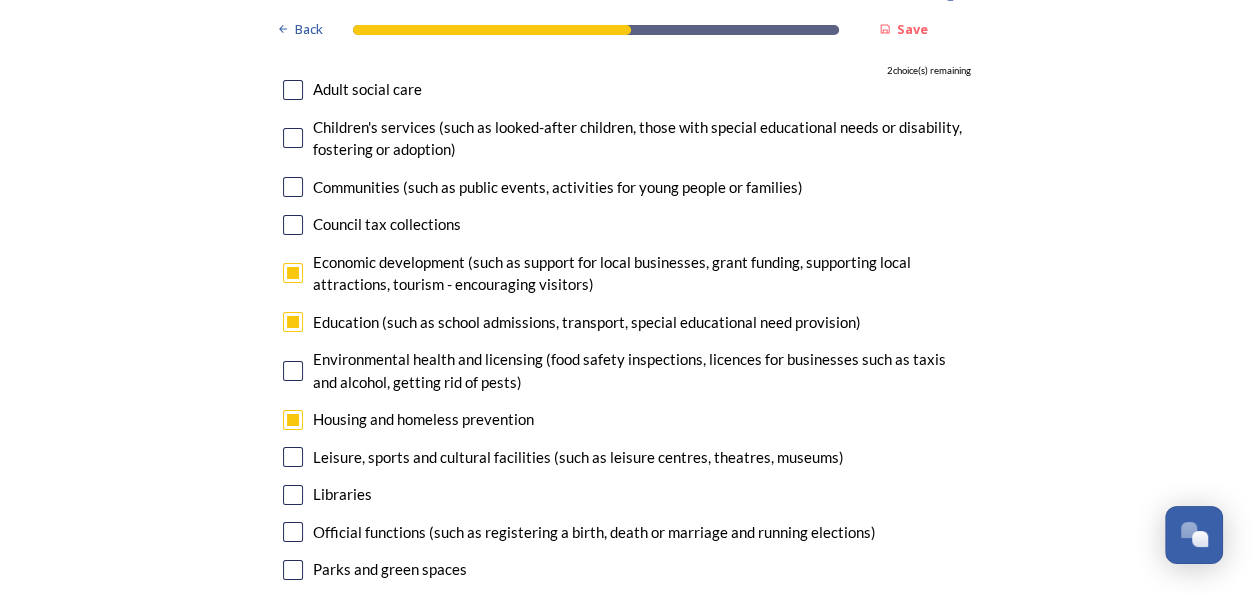 click at bounding box center [293, 457] 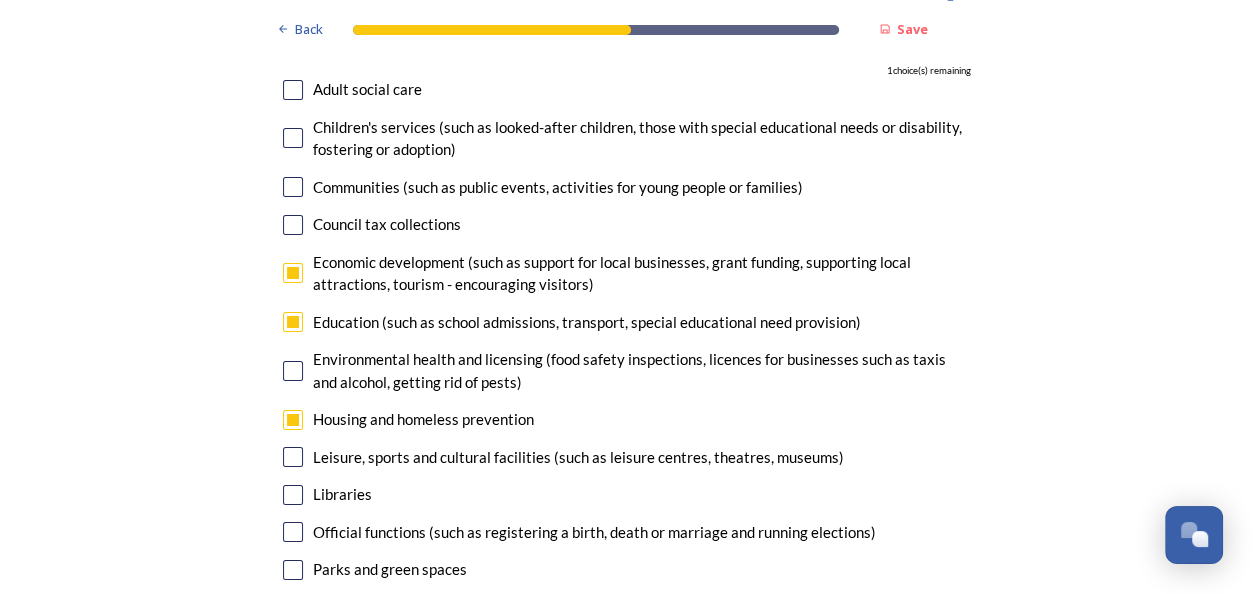 checkbox on "true" 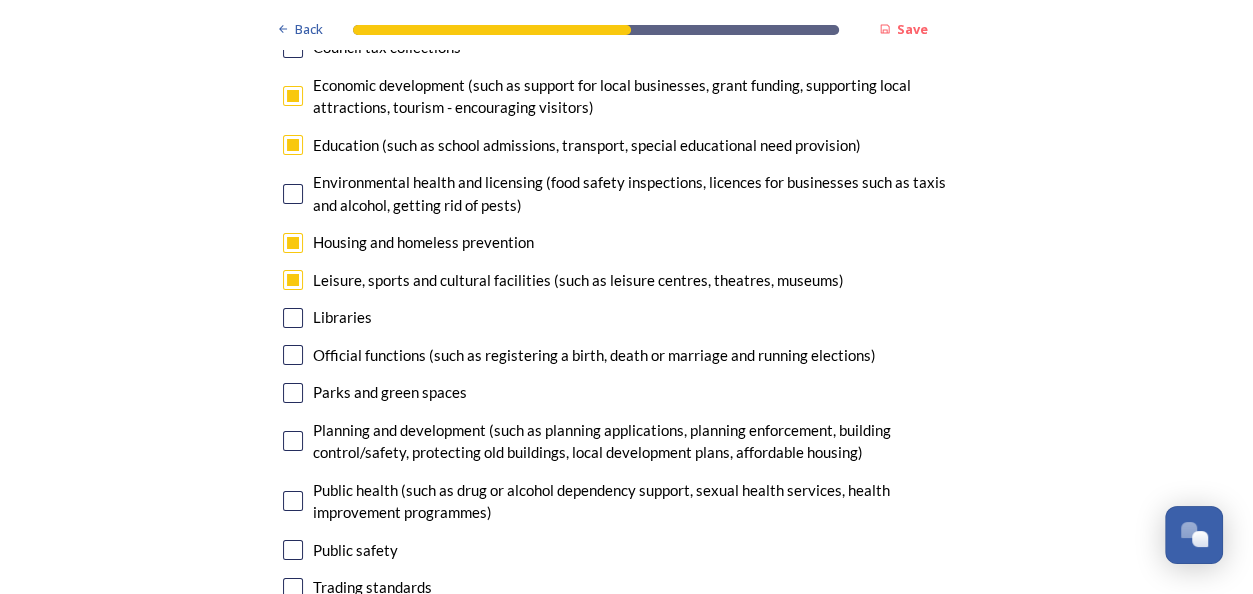 scroll, scrollTop: 5038, scrollLeft: 0, axis: vertical 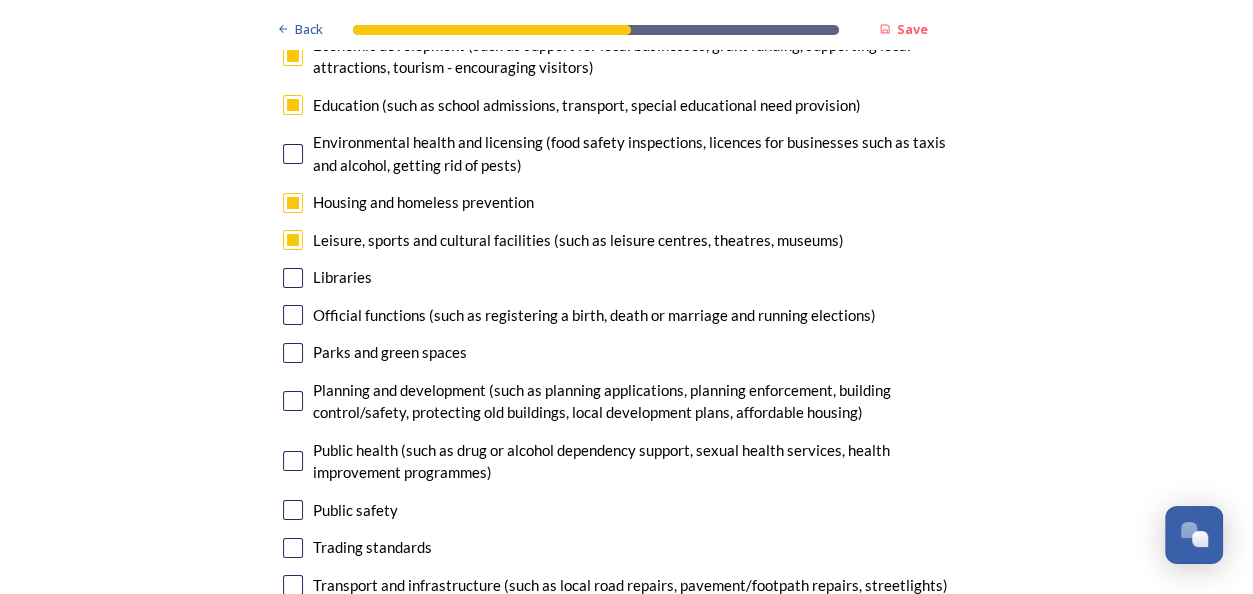 click at bounding box center (293, 401) 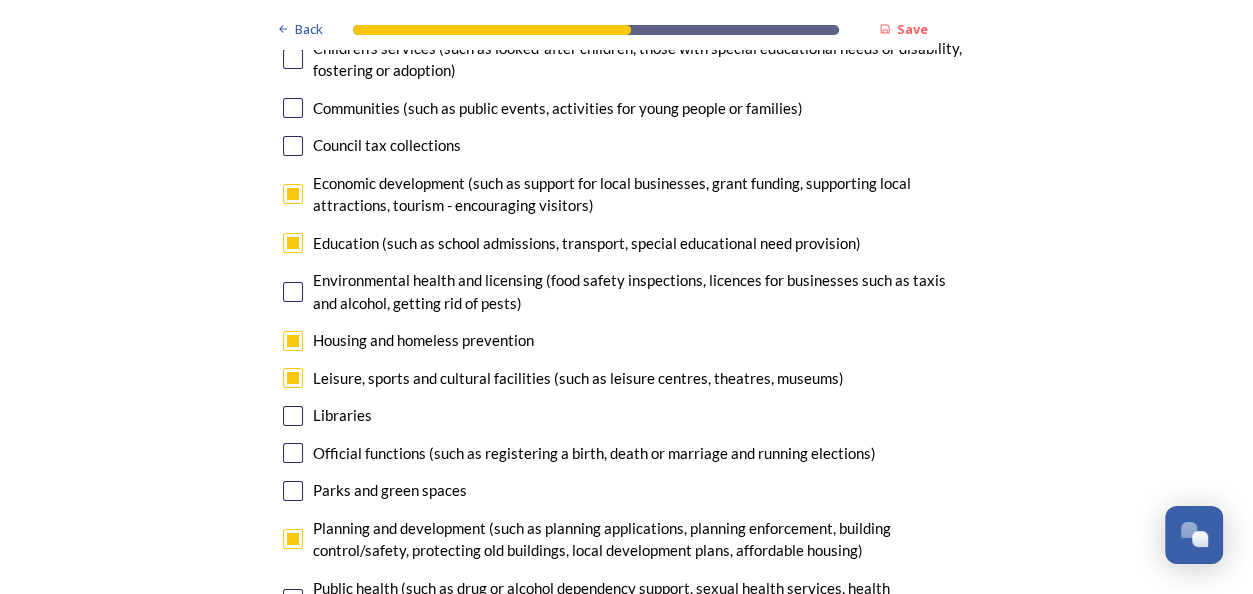 scroll, scrollTop: 4909, scrollLeft: 0, axis: vertical 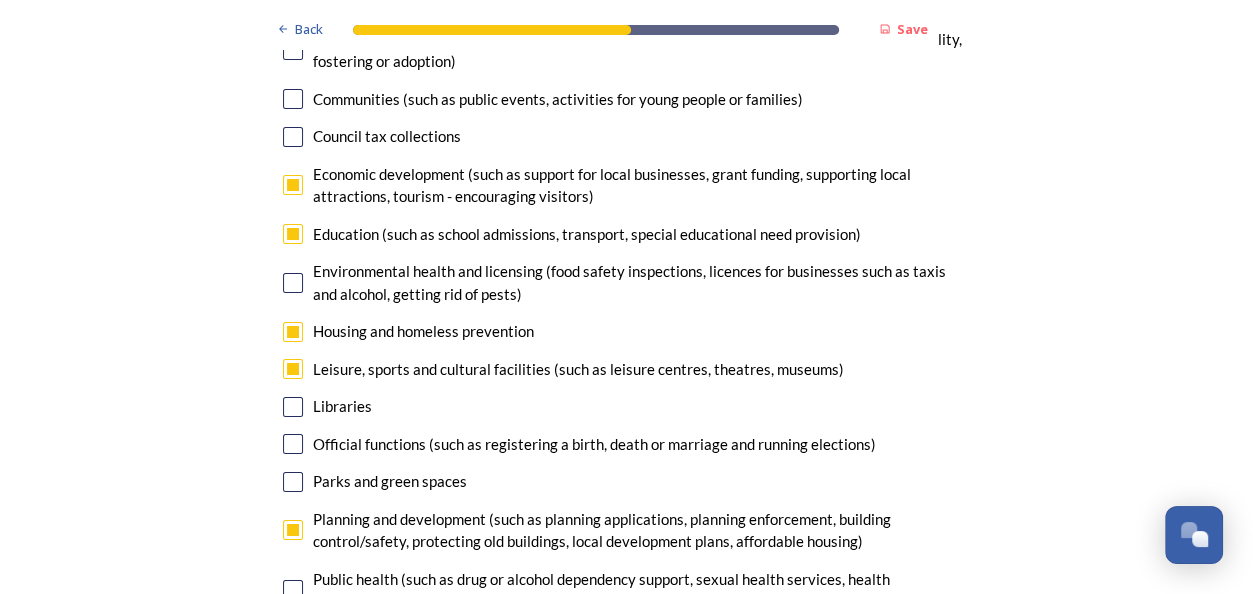 click at bounding box center (293, 185) 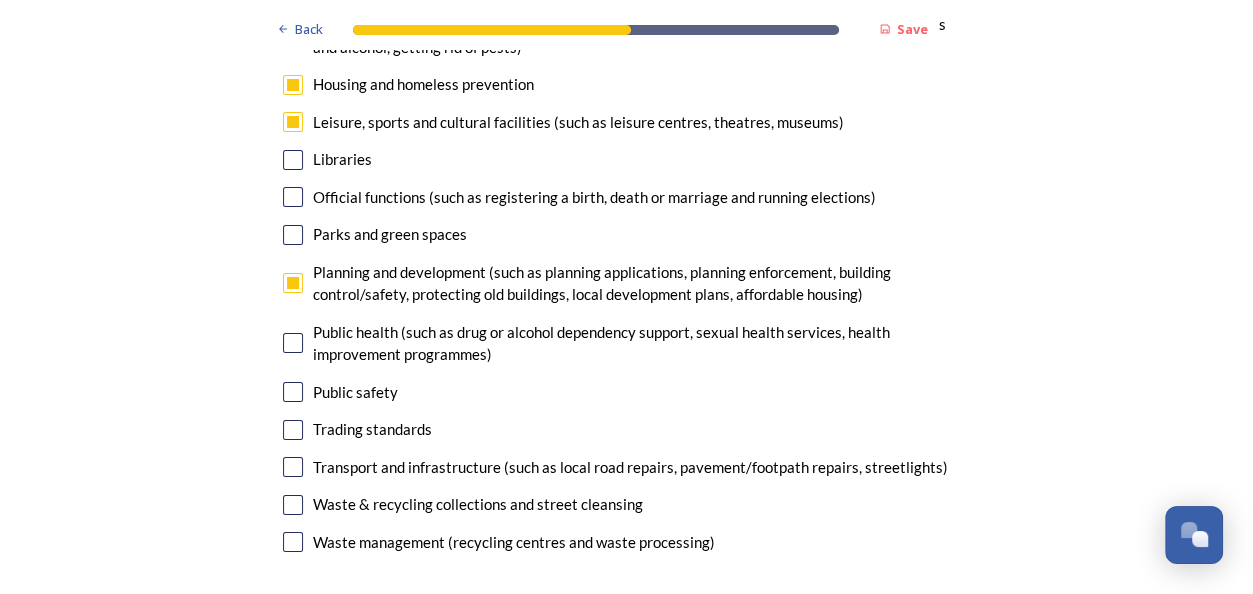 scroll, scrollTop: 5255, scrollLeft: 0, axis: vertical 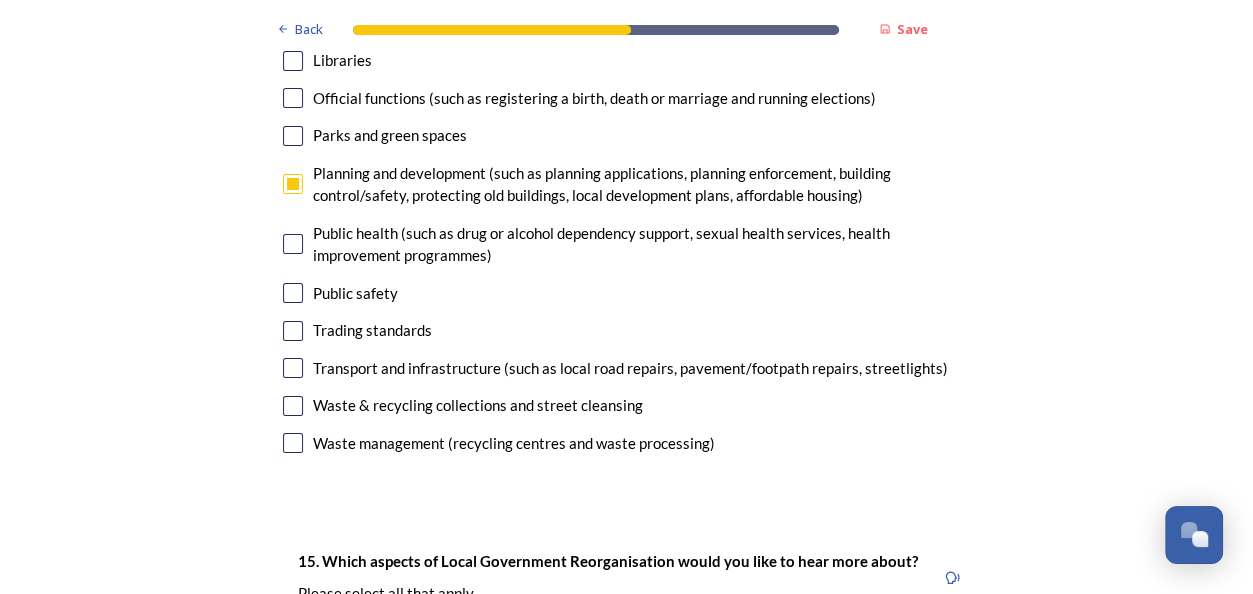 click at bounding box center [293, 368] 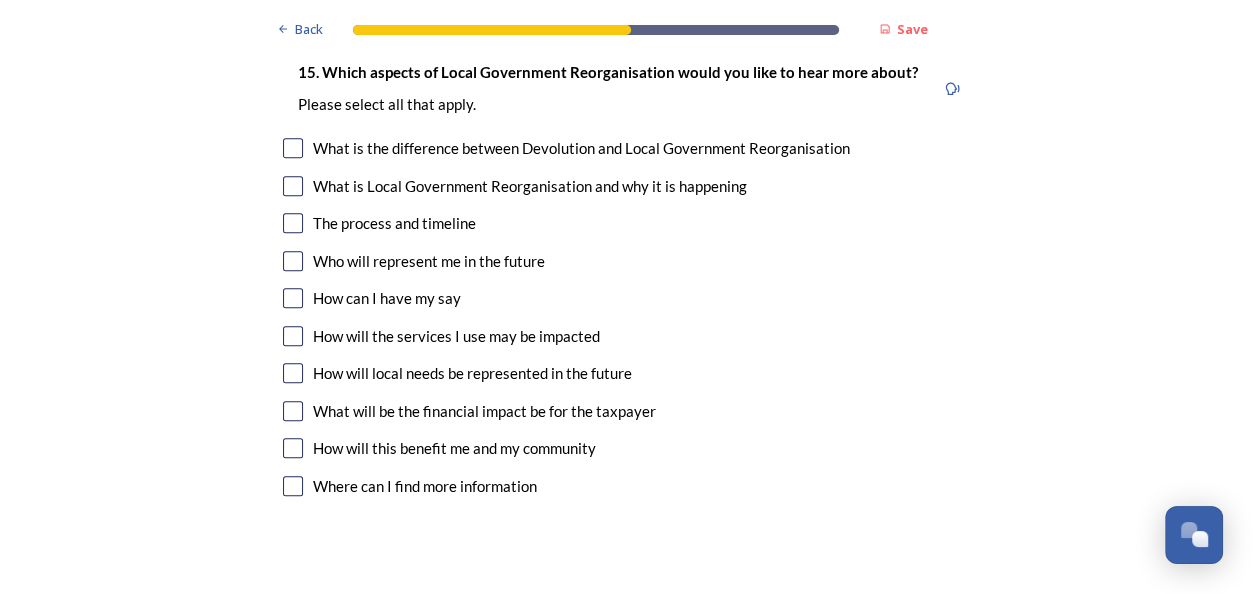 scroll, scrollTop: 5754, scrollLeft: 0, axis: vertical 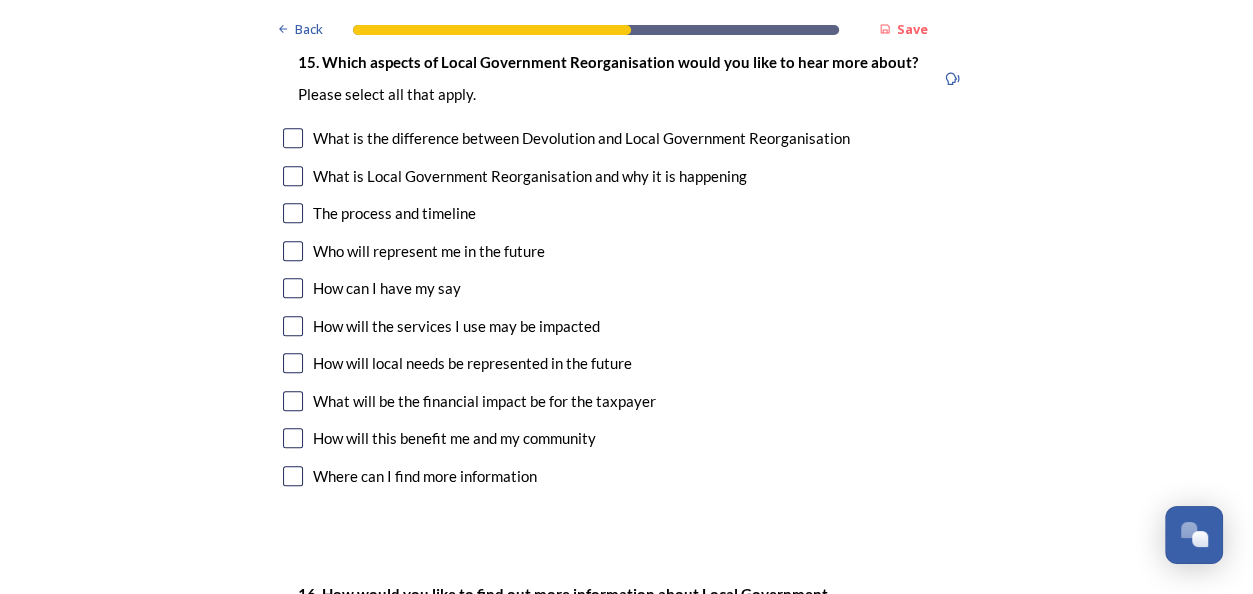 click at bounding box center (293, 476) 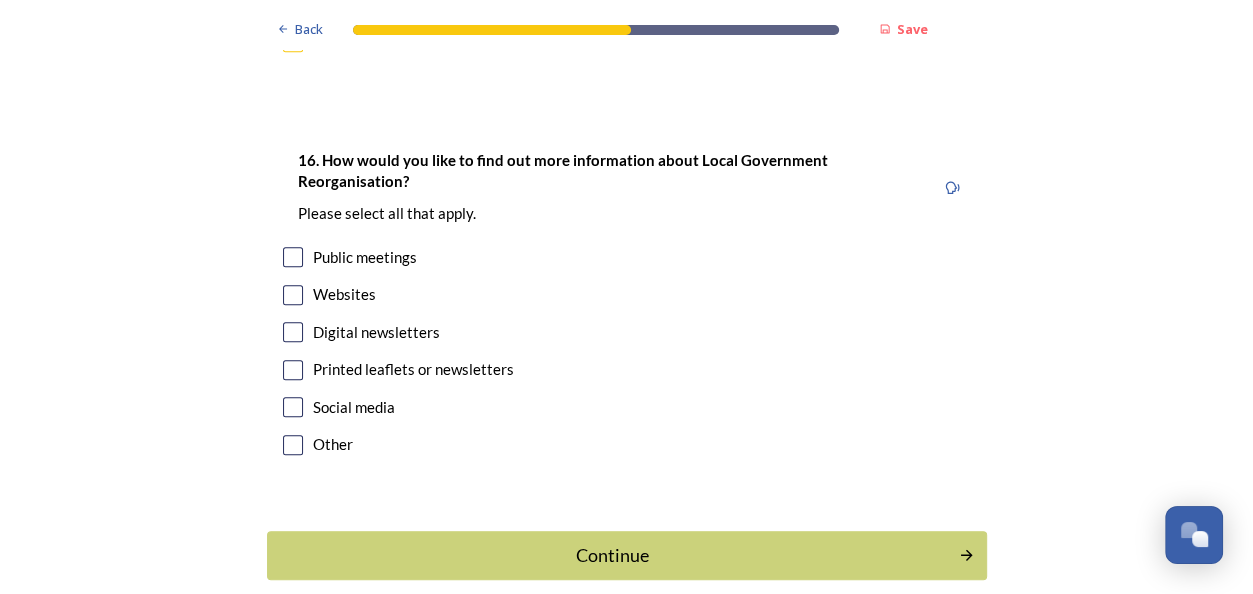 scroll, scrollTop: 6229, scrollLeft: 0, axis: vertical 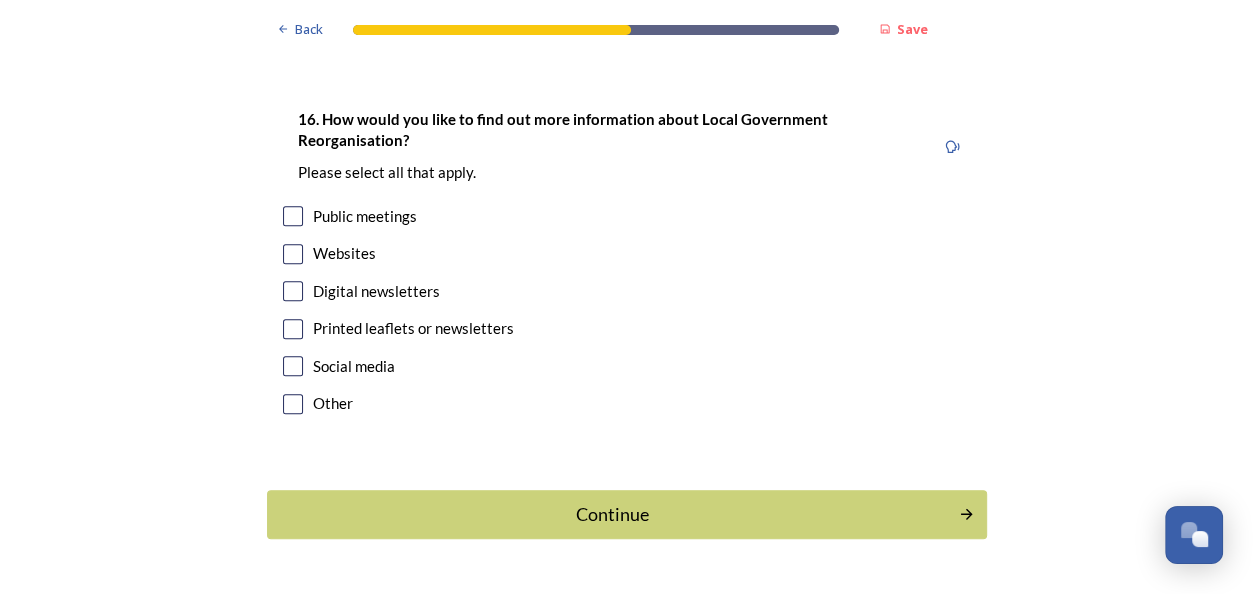 click at bounding box center [293, 291] 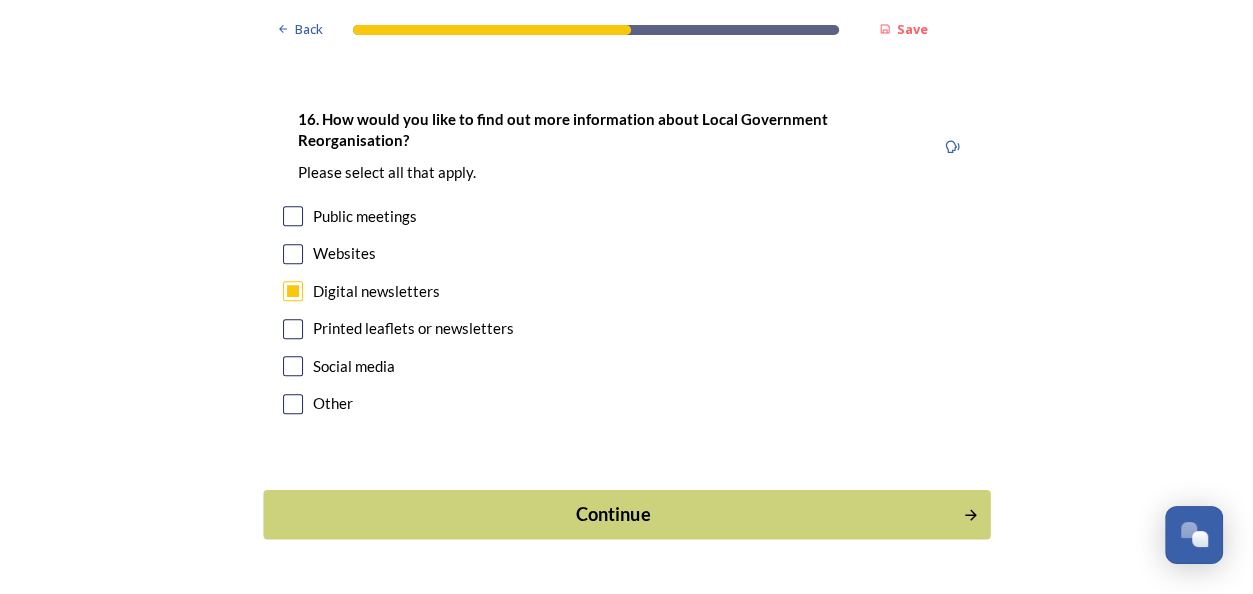 click on "Continue" at bounding box center [612, 514] 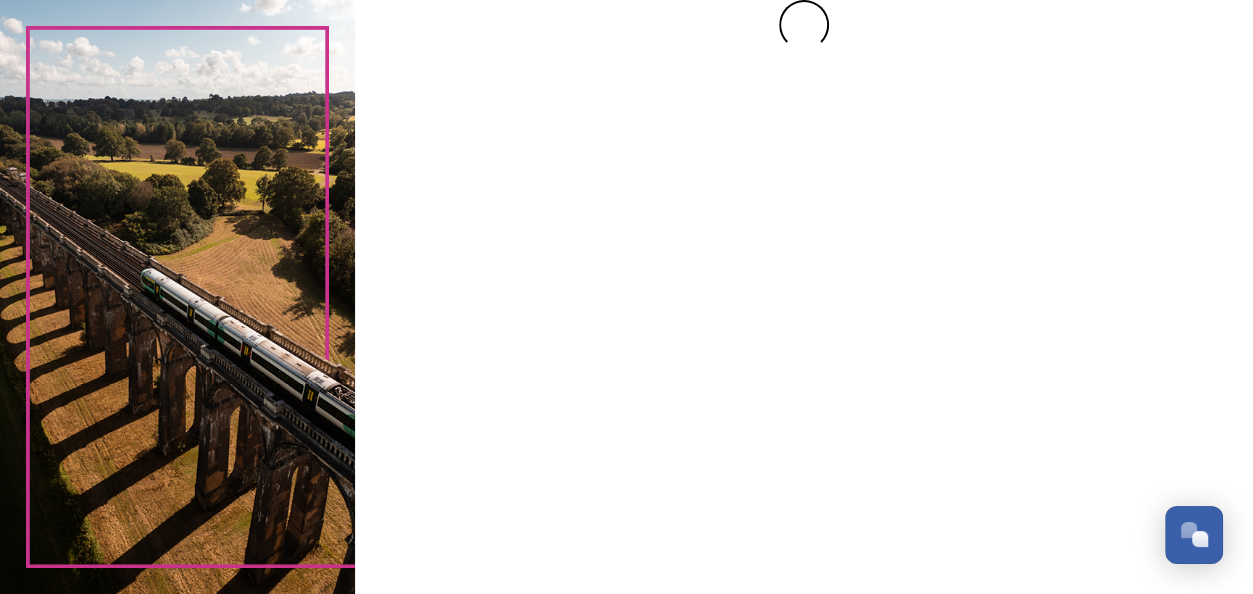 scroll, scrollTop: 0, scrollLeft: 0, axis: both 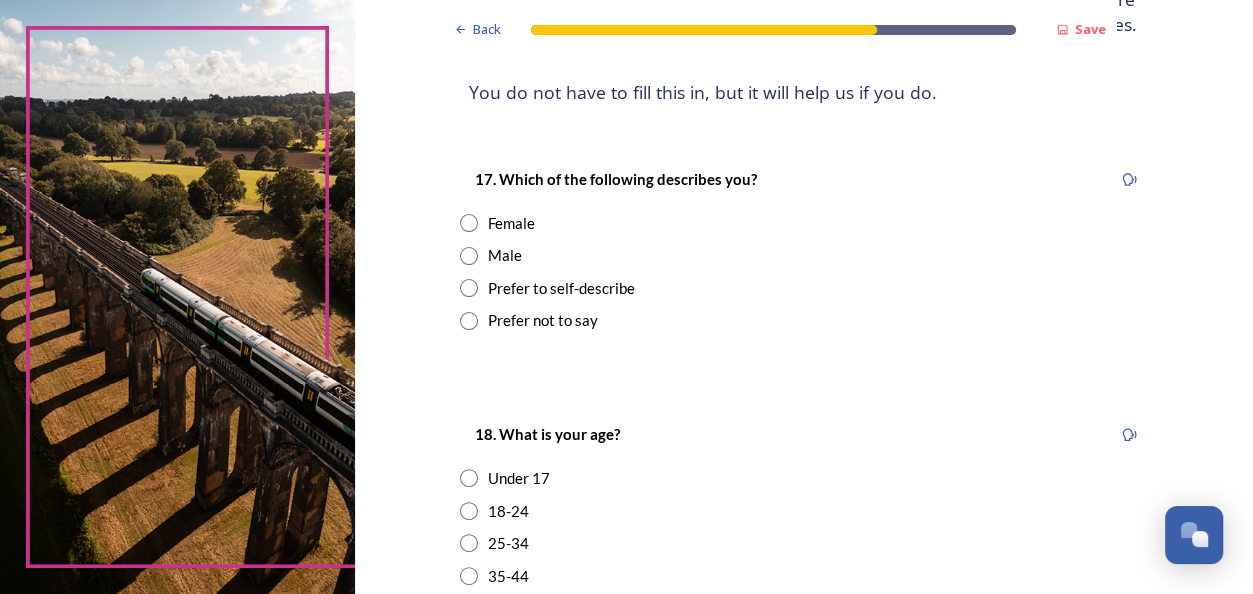click at bounding box center [469, 223] 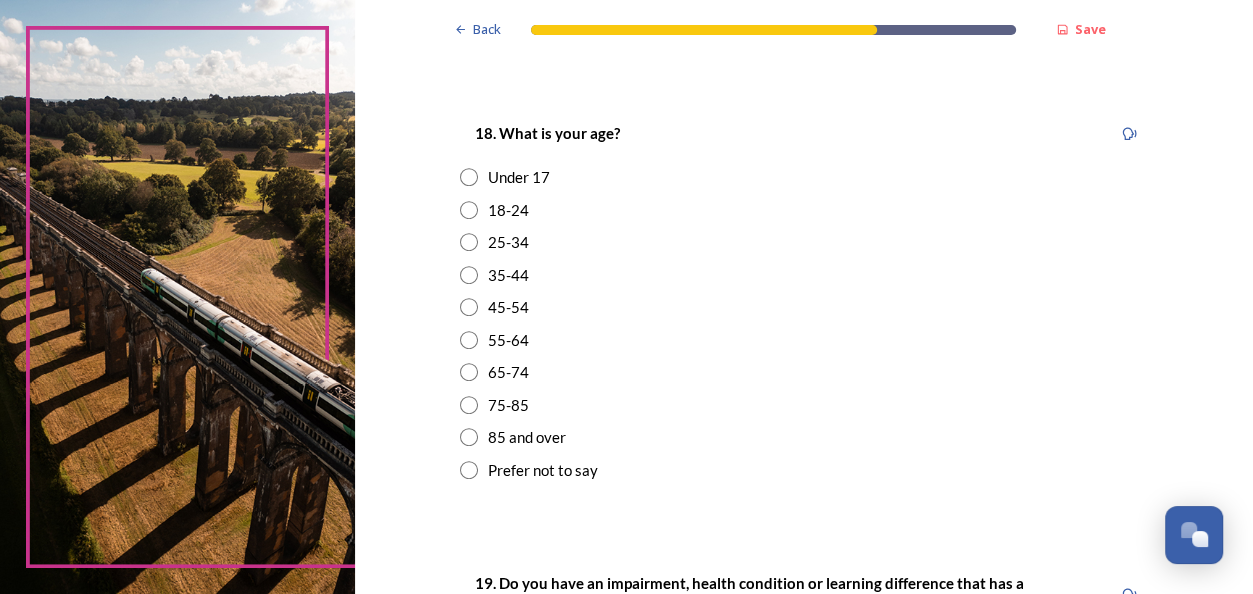 scroll, scrollTop: 566, scrollLeft: 0, axis: vertical 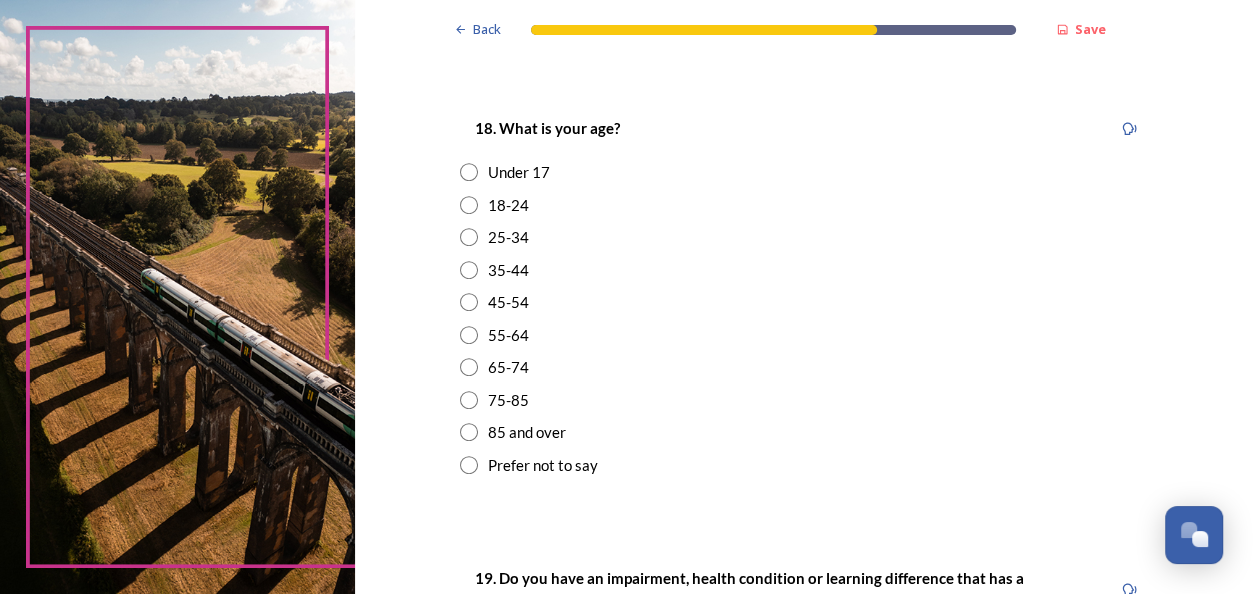 click at bounding box center (469, 367) 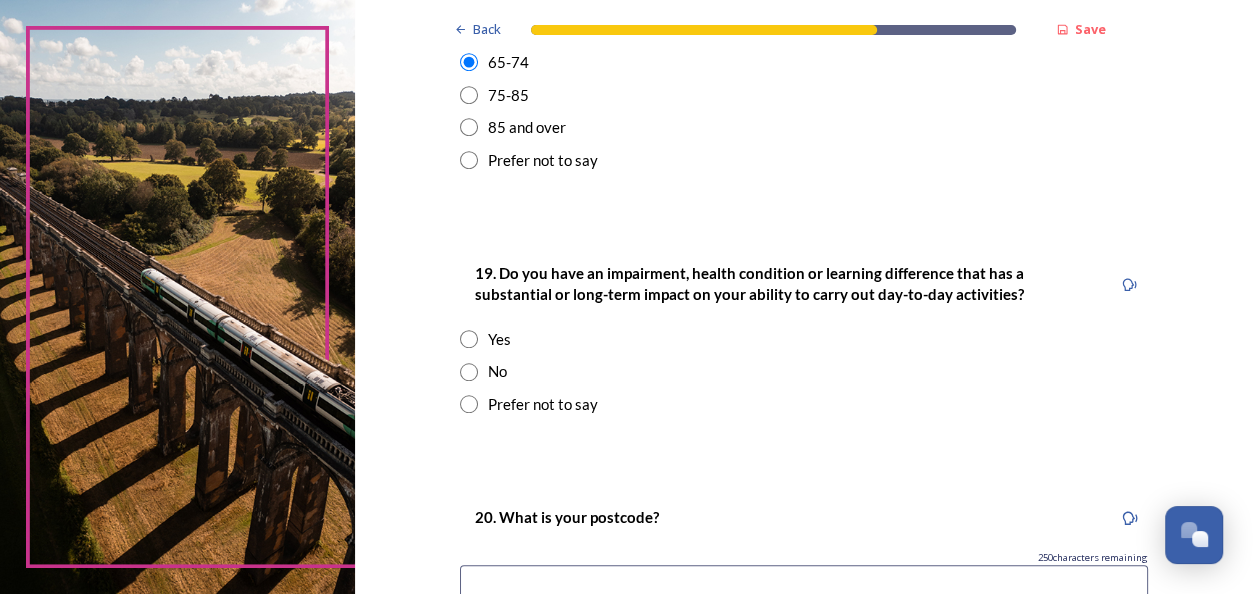 scroll, scrollTop: 874, scrollLeft: 0, axis: vertical 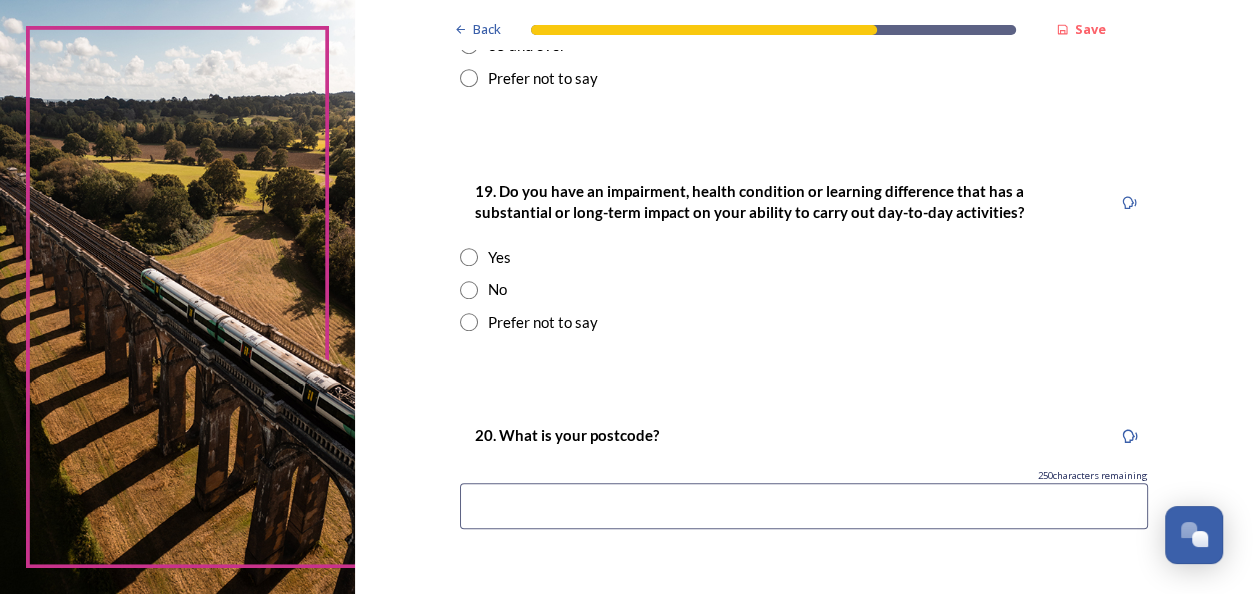 click at bounding box center (469, 290) 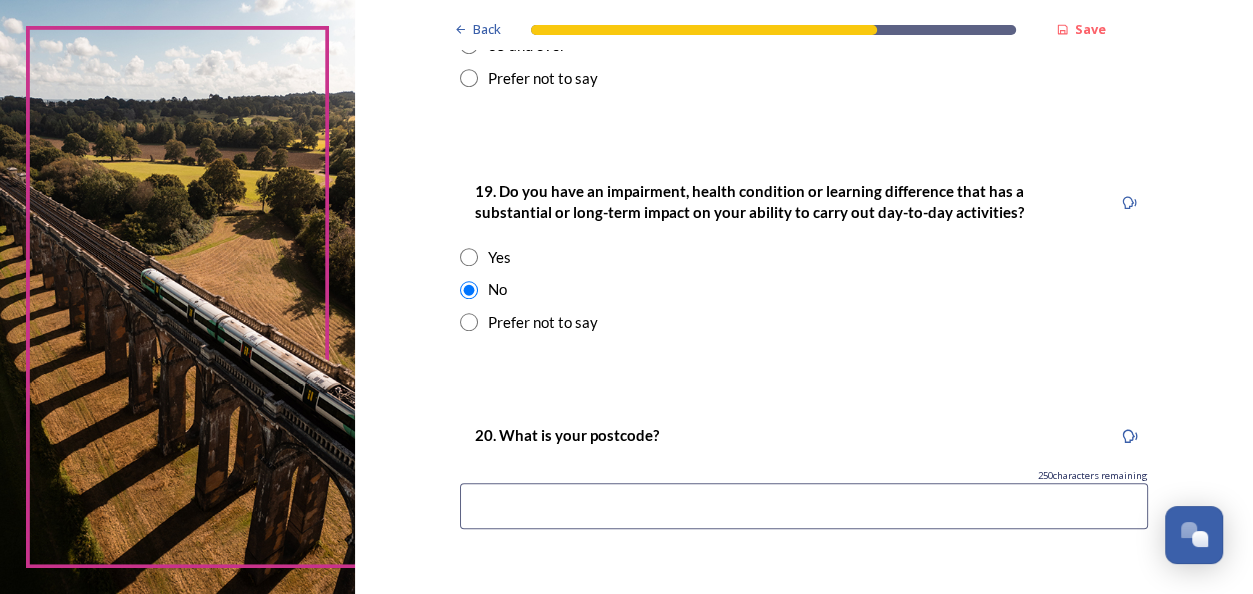 click at bounding box center (804, 506) 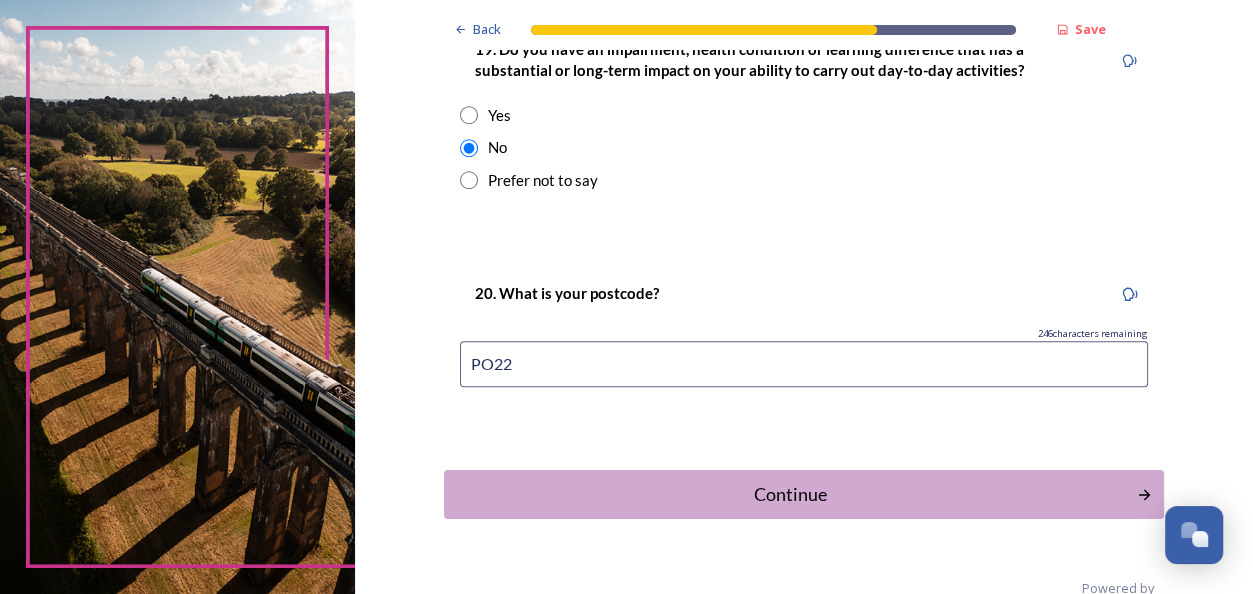 scroll, scrollTop: 1135, scrollLeft: 0, axis: vertical 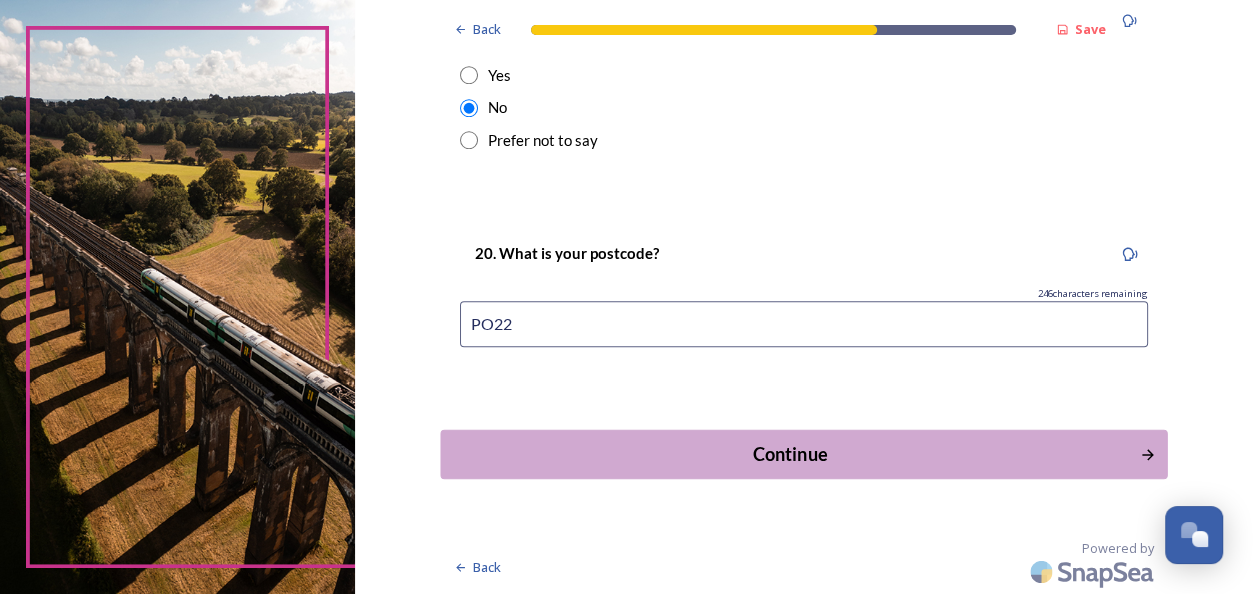type on "PO22" 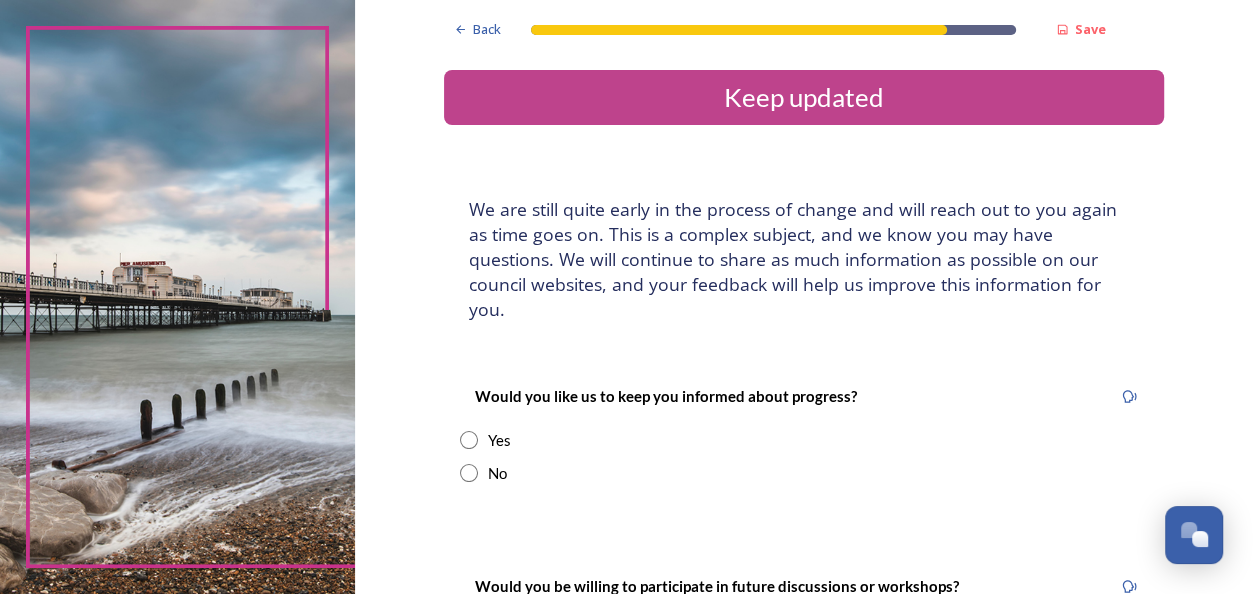 click at bounding box center [469, 440] 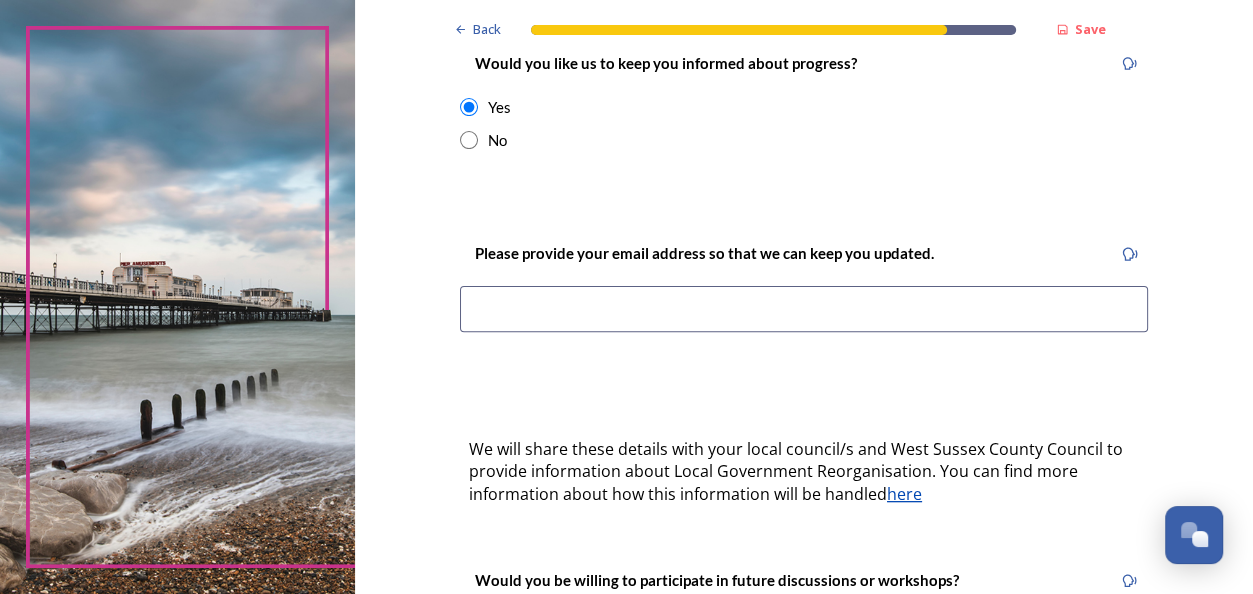 scroll, scrollTop: 338, scrollLeft: 0, axis: vertical 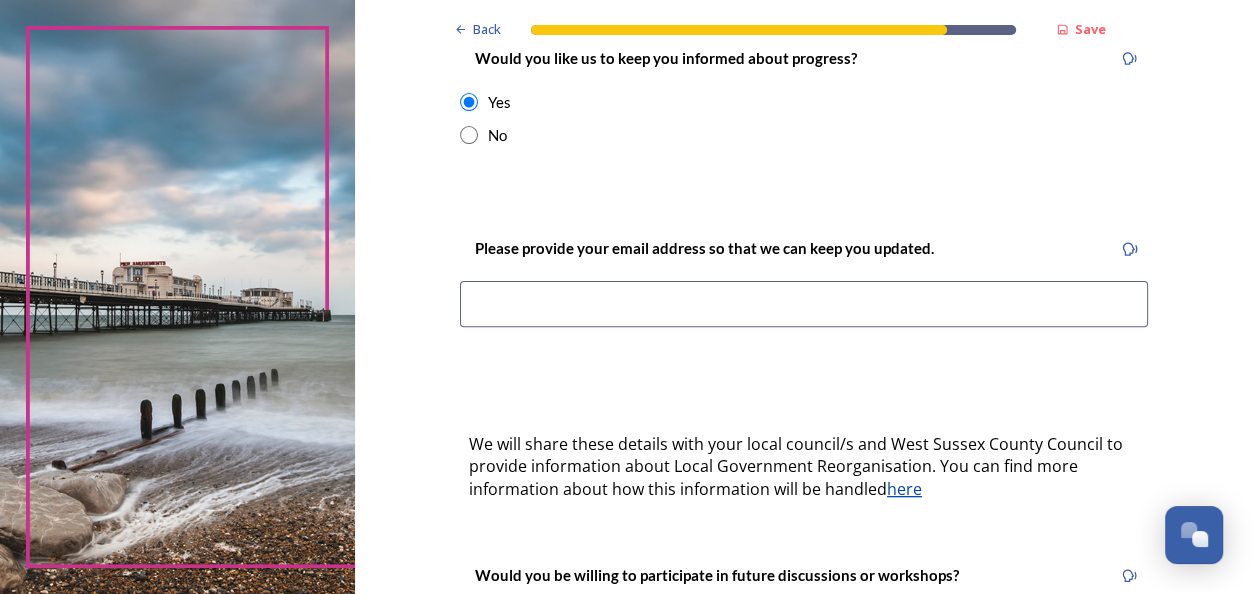 click at bounding box center [804, 304] 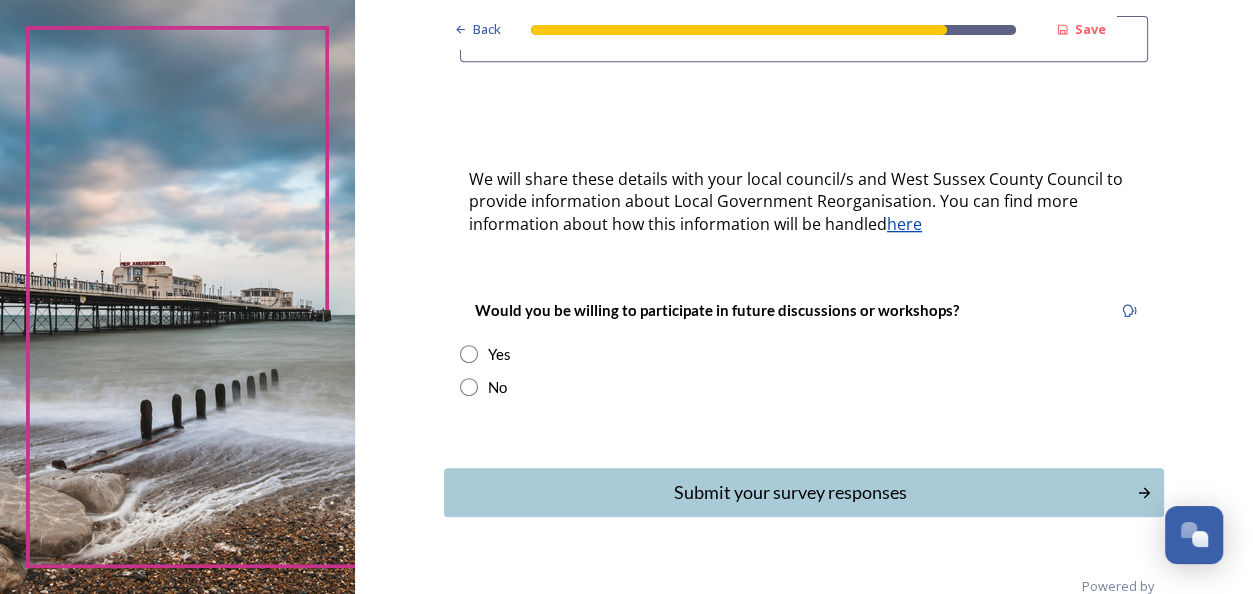 scroll, scrollTop: 616, scrollLeft: 0, axis: vertical 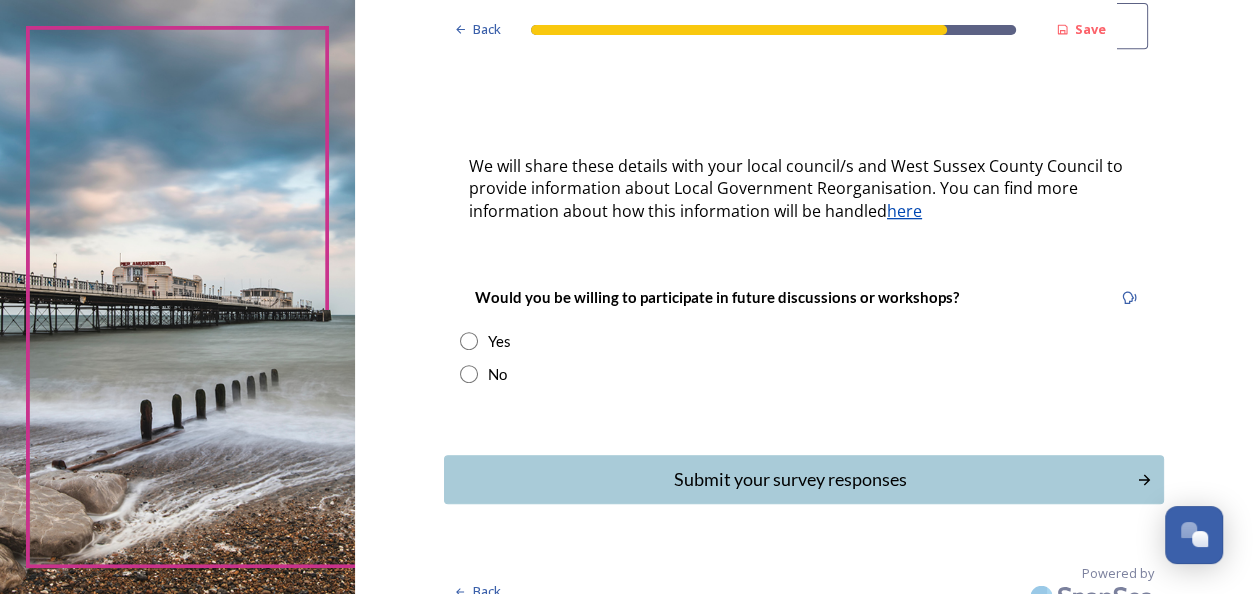click at bounding box center [469, 341] 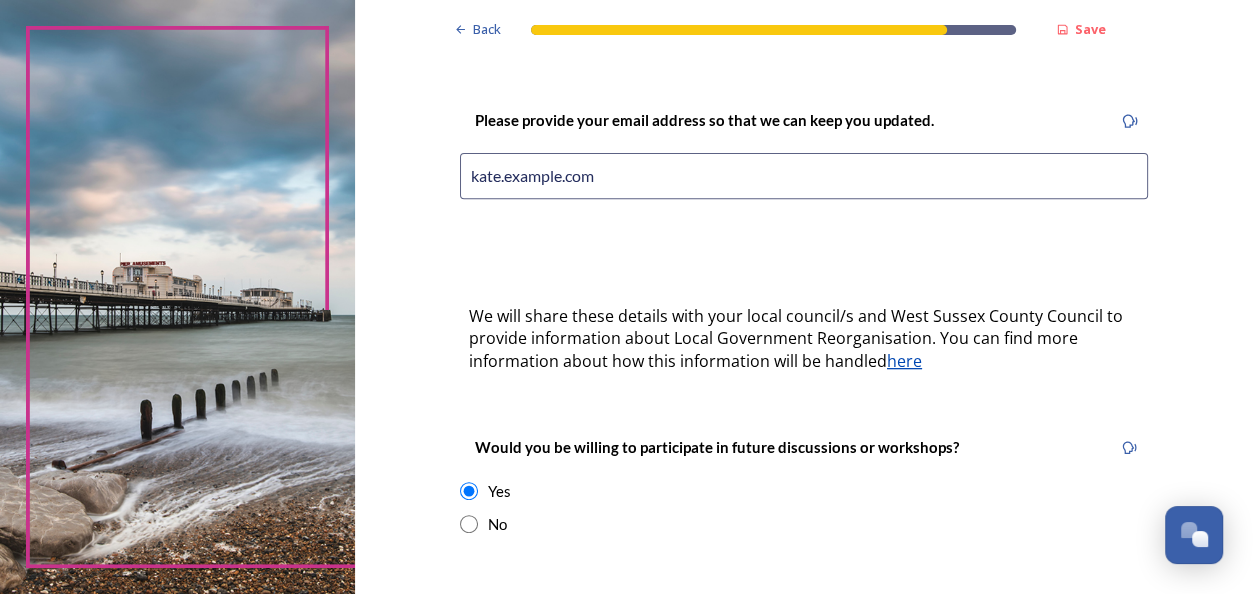 scroll, scrollTop: 440, scrollLeft: 0, axis: vertical 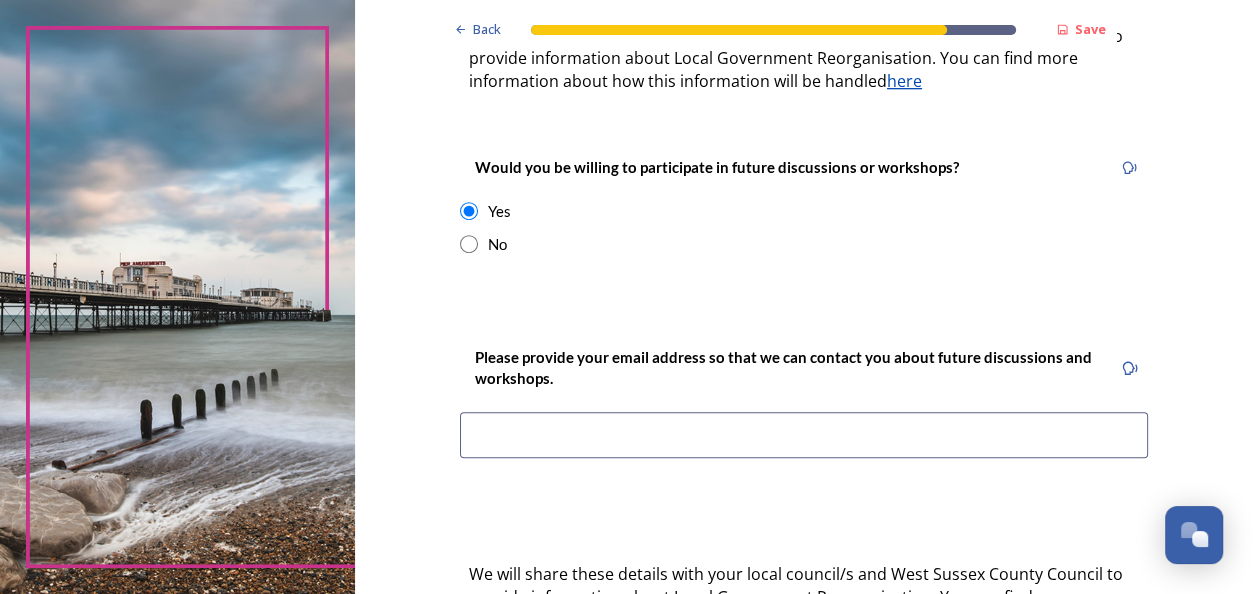 click at bounding box center (804, 435) 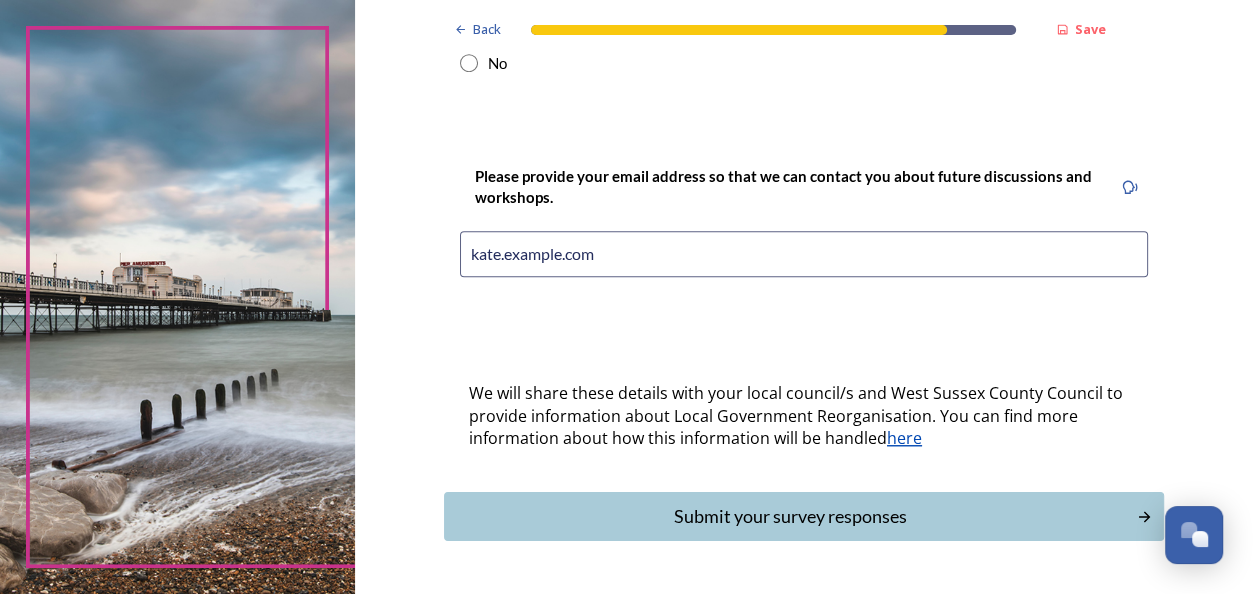 scroll, scrollTop: 963, scrollLeft: 0, axis: vertical 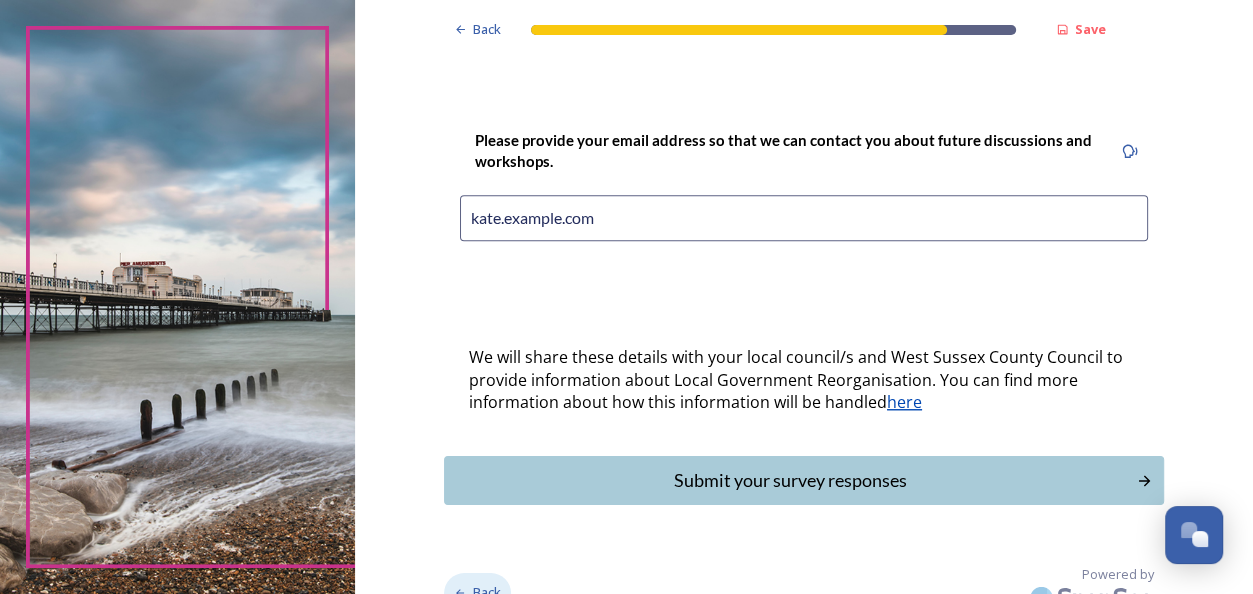 click on "Back" at bounding box center (487, 592) 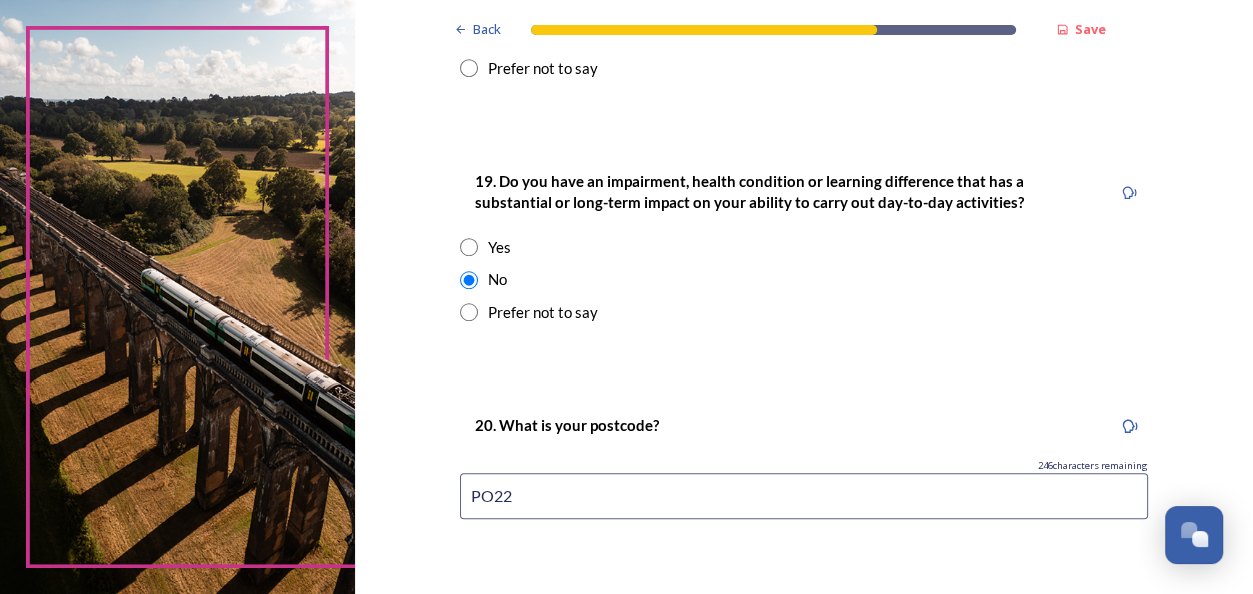 scroll, scrollTop: 1135, scrollLeft: 0, axis: vertical 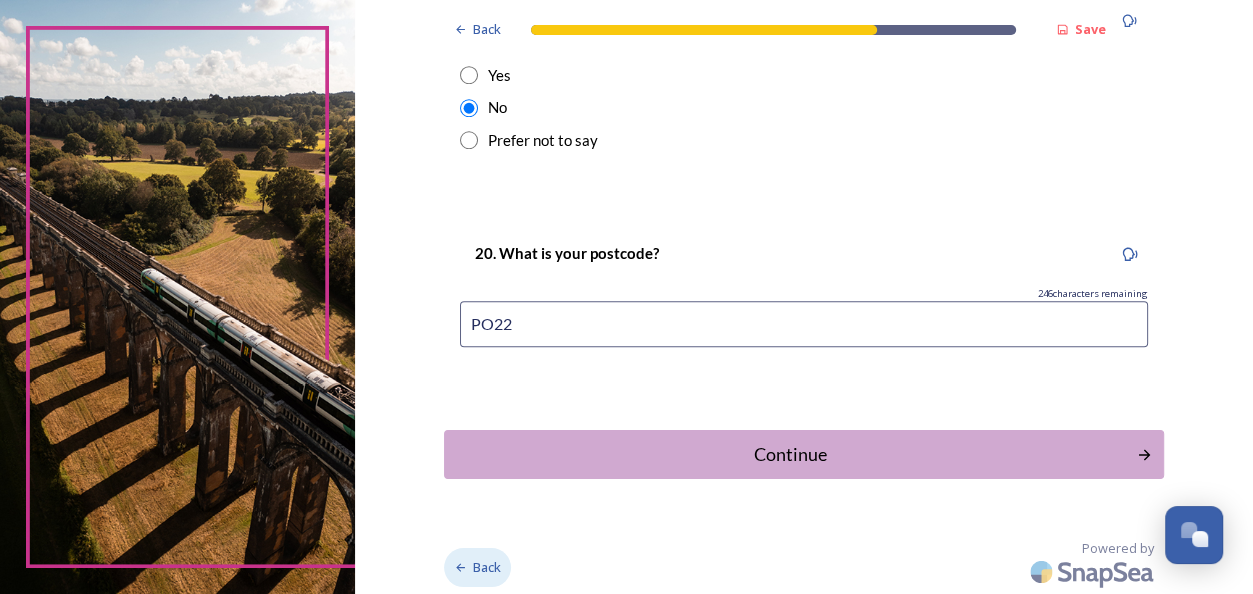 click on "Back" at bounding box center (487, 567) 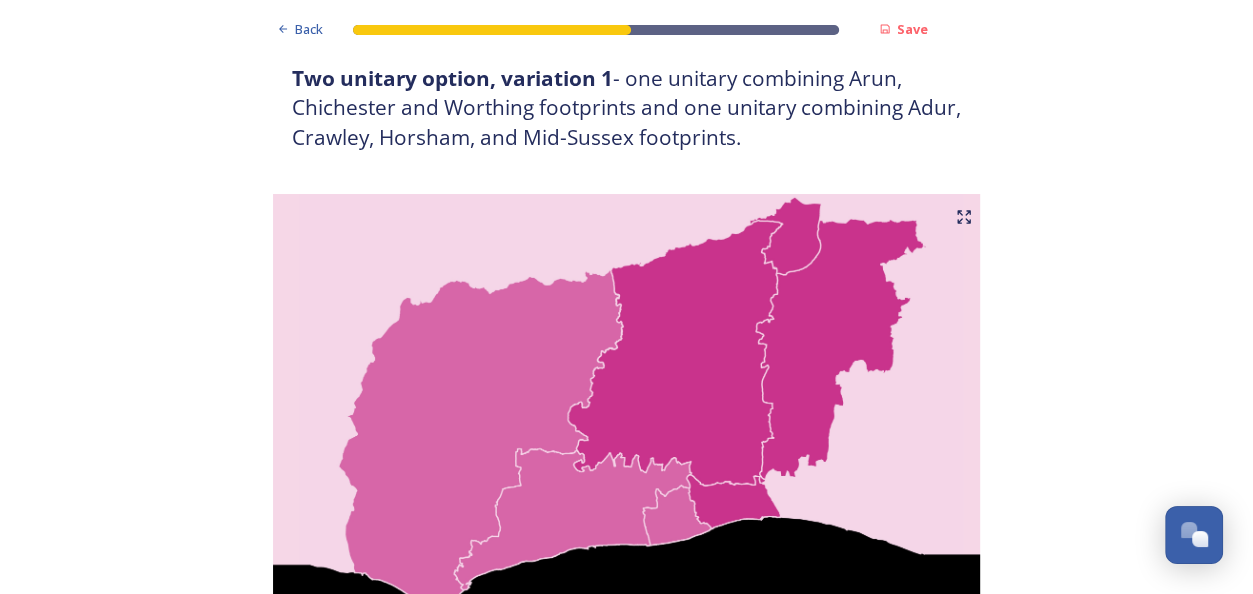 scroll, scrollTop: 6288, scrollLeft: 0, axis: vertical 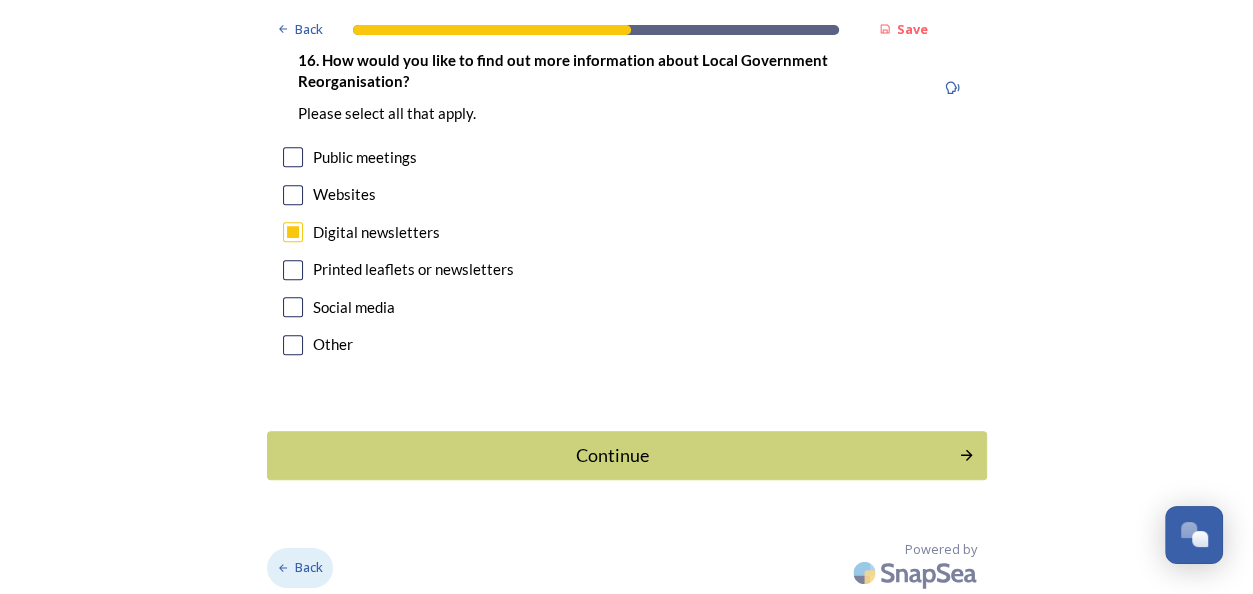 click on "Back" at bounding box center [309, 567] 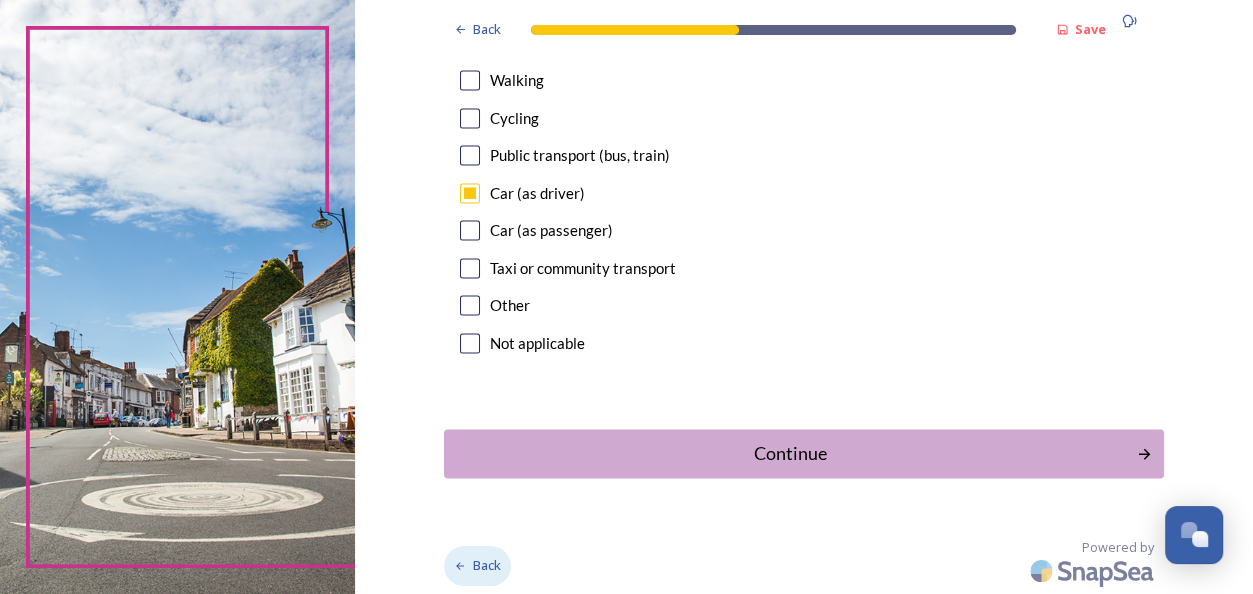 scroll, scrollTop: 1937, scrollLeft: 0, axis: vertical 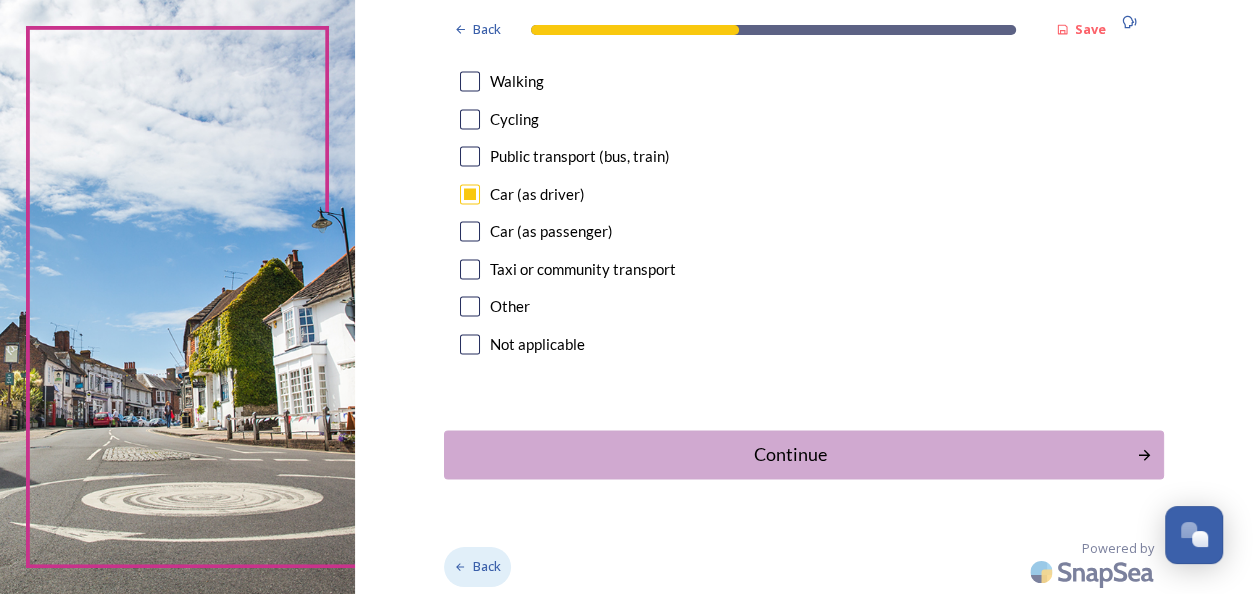 click on "Back" at bounding box center (487, 566) 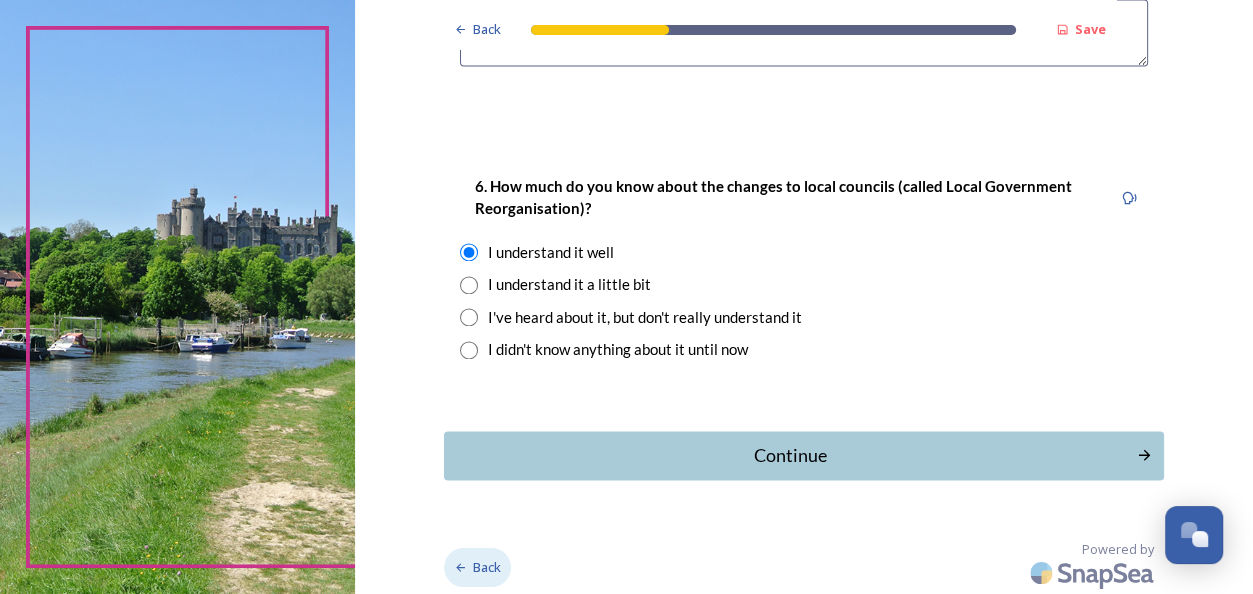click on "Back" at bounding box center [487, 567] 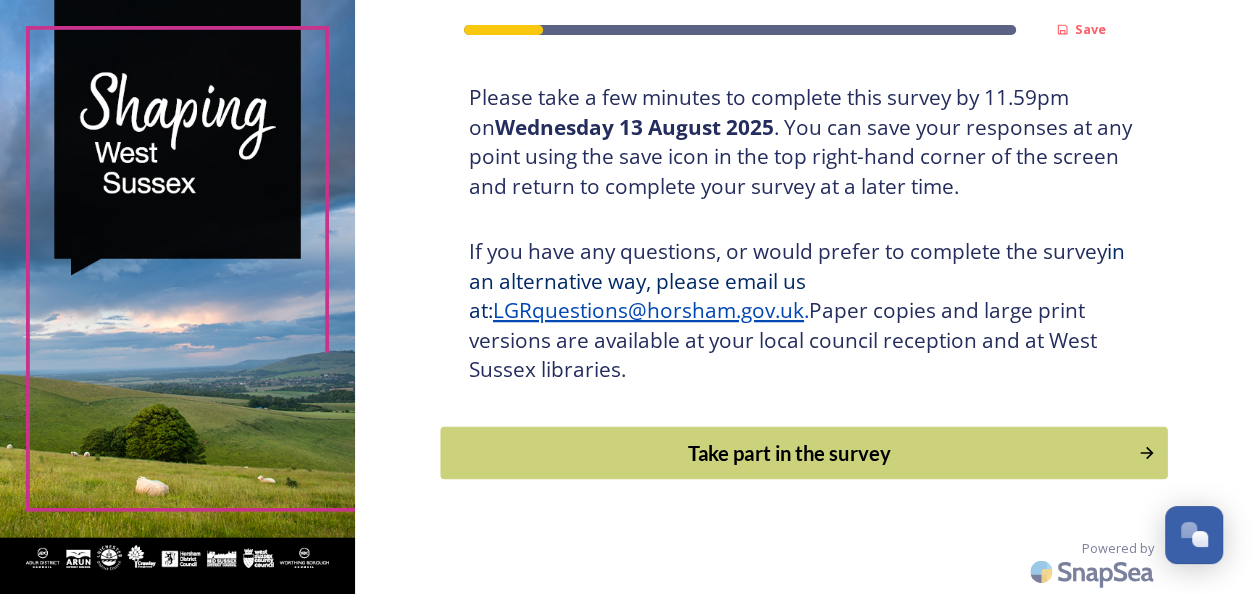 click 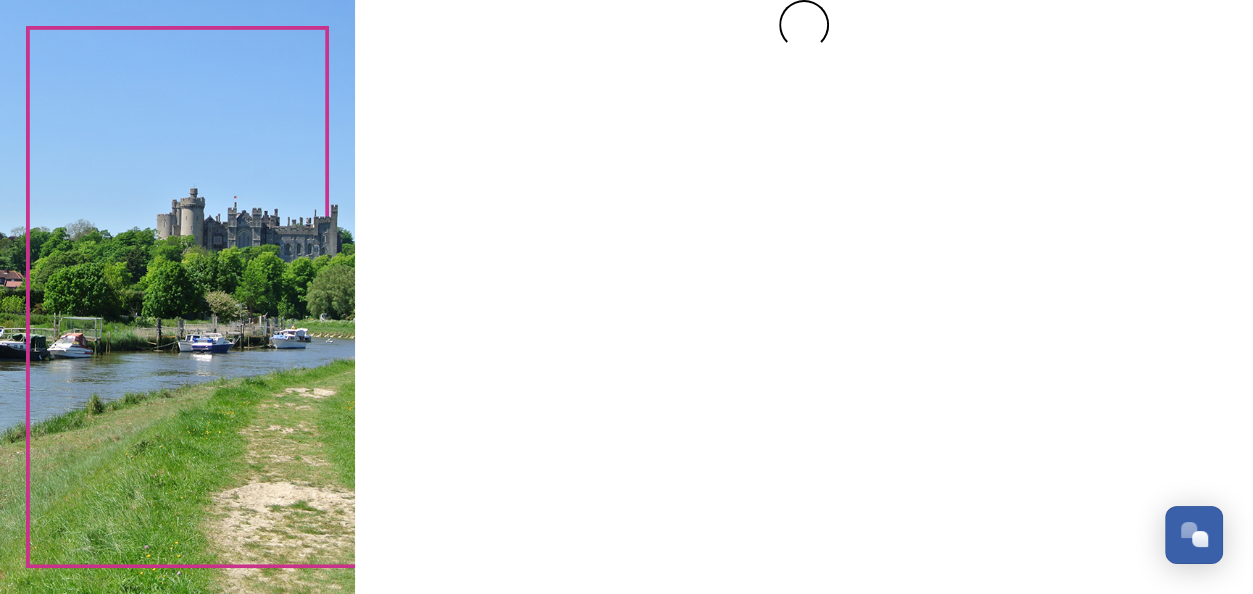 scroll, scrollTop: 0, scrollLeft: 0, axis: both 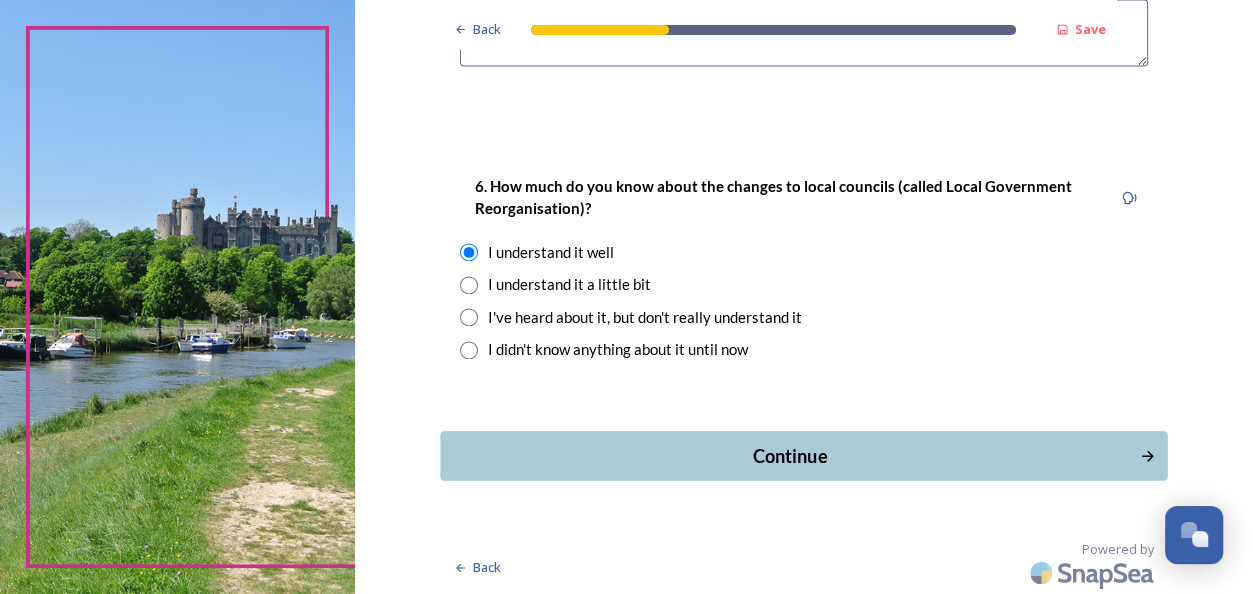 click on "Continue" at bounding box center (789, 455) 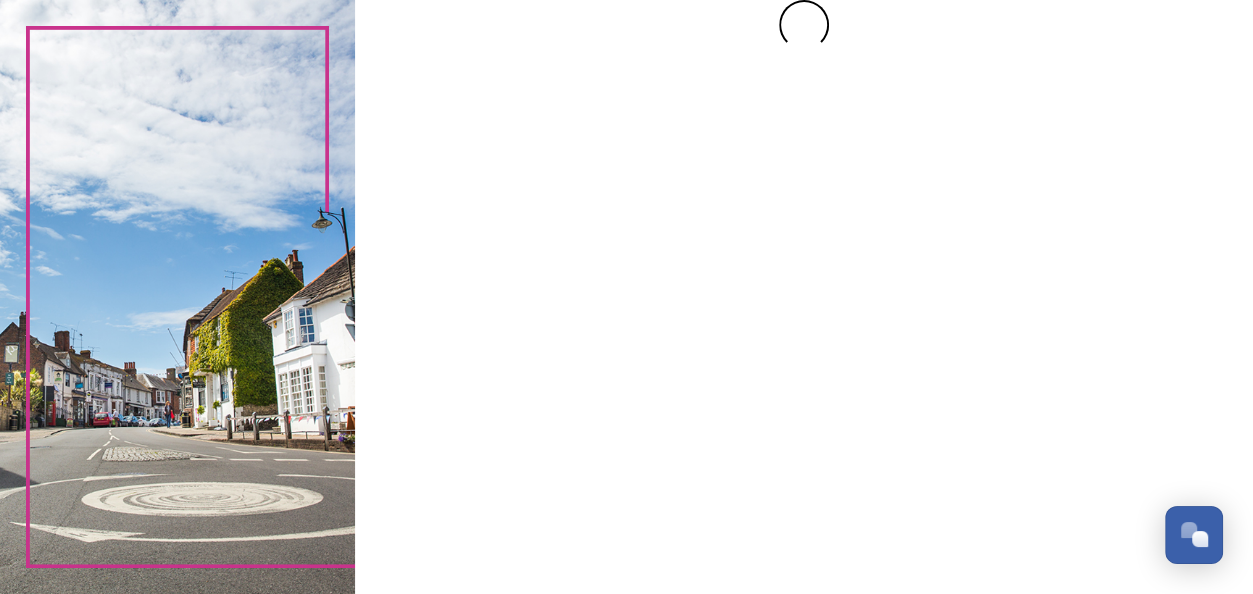 scroll, scrollTop: 0, scrollLeft: 0, axis: both 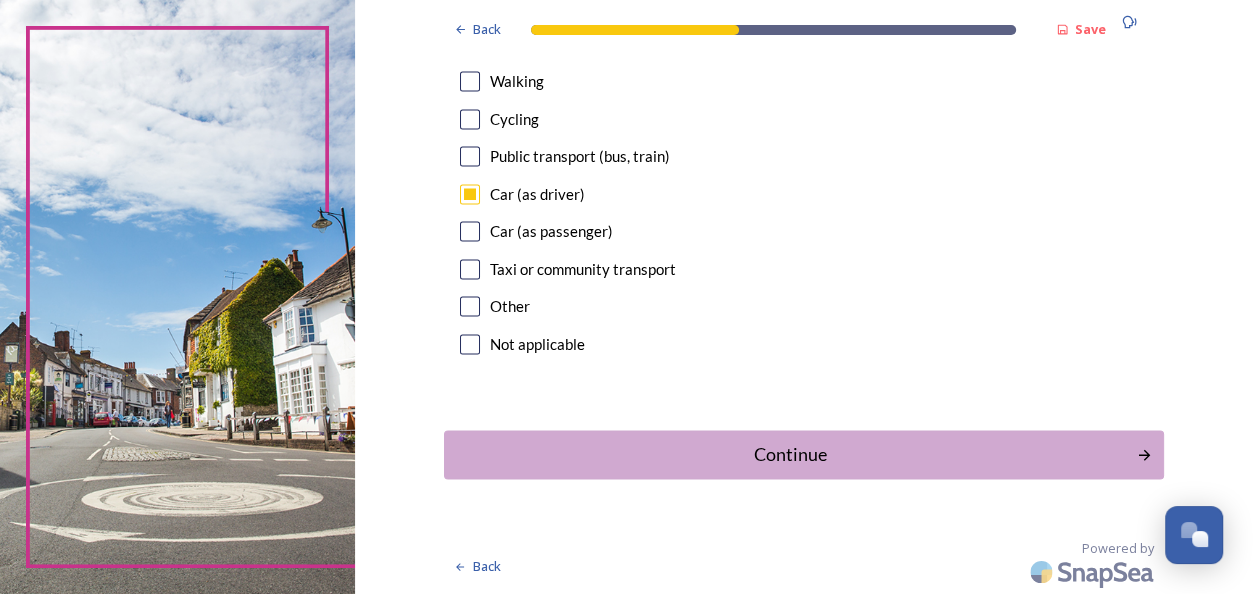 click 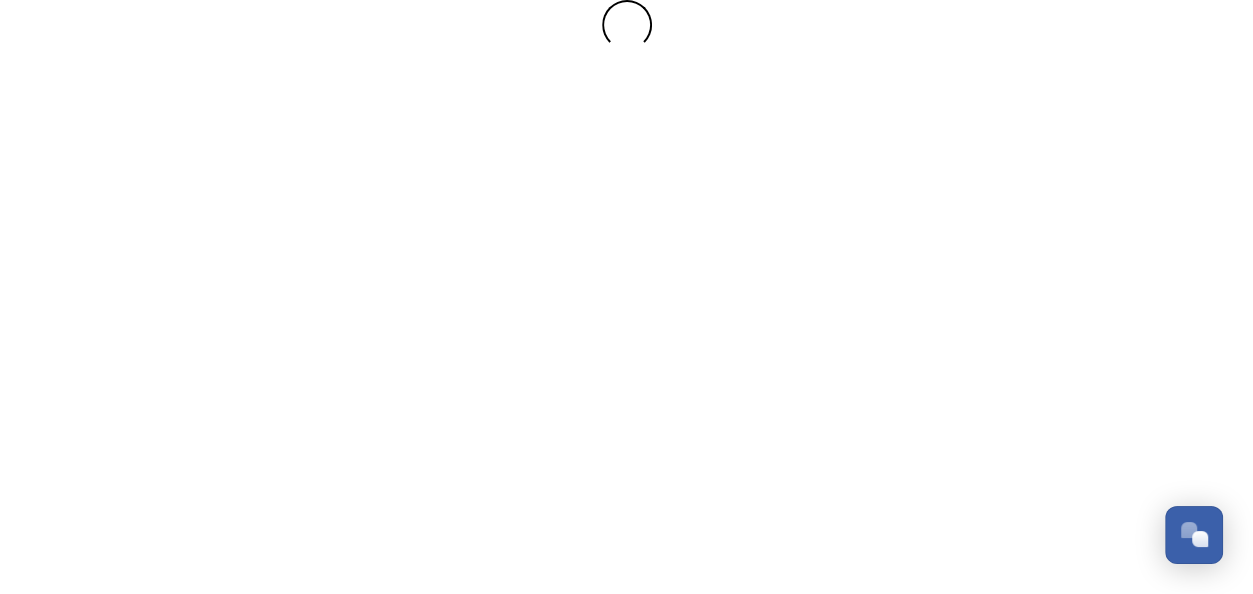 scroll, scrollTop: 0, scrollLeft: 0, axis: both 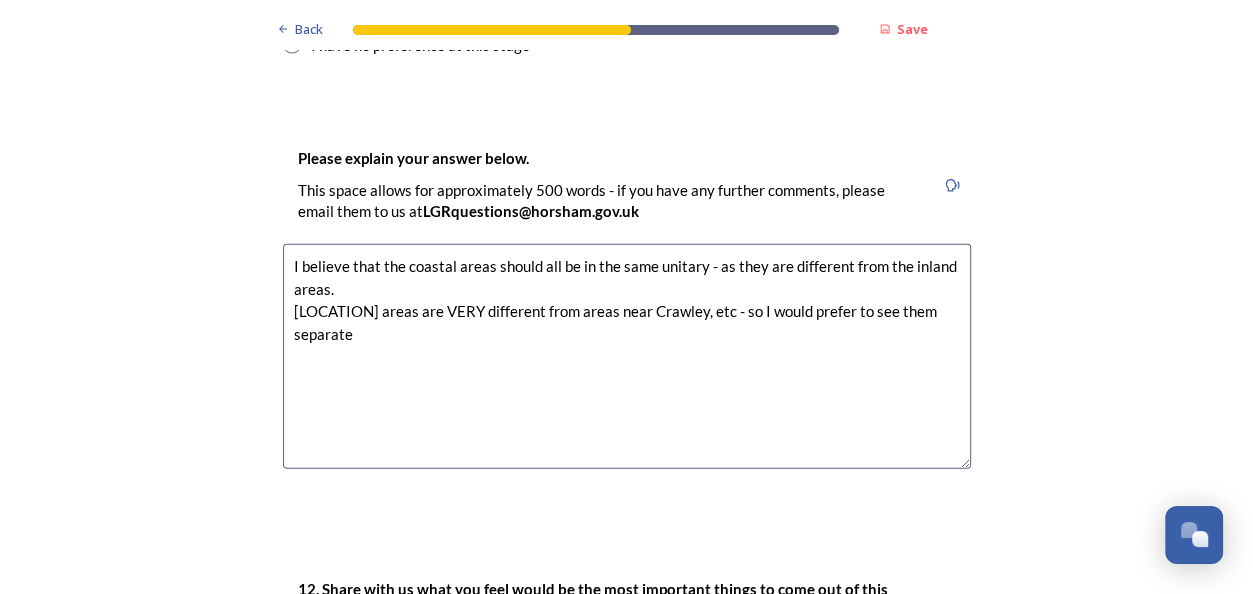 click on "I believe that the coastal areas should all be in the same unitary - as they are different from the inland areas.
[LOCATION] areas are VERY different from areas near Crawley, etc - so I would prefer to see them separate" at bounding box center (627, 356) 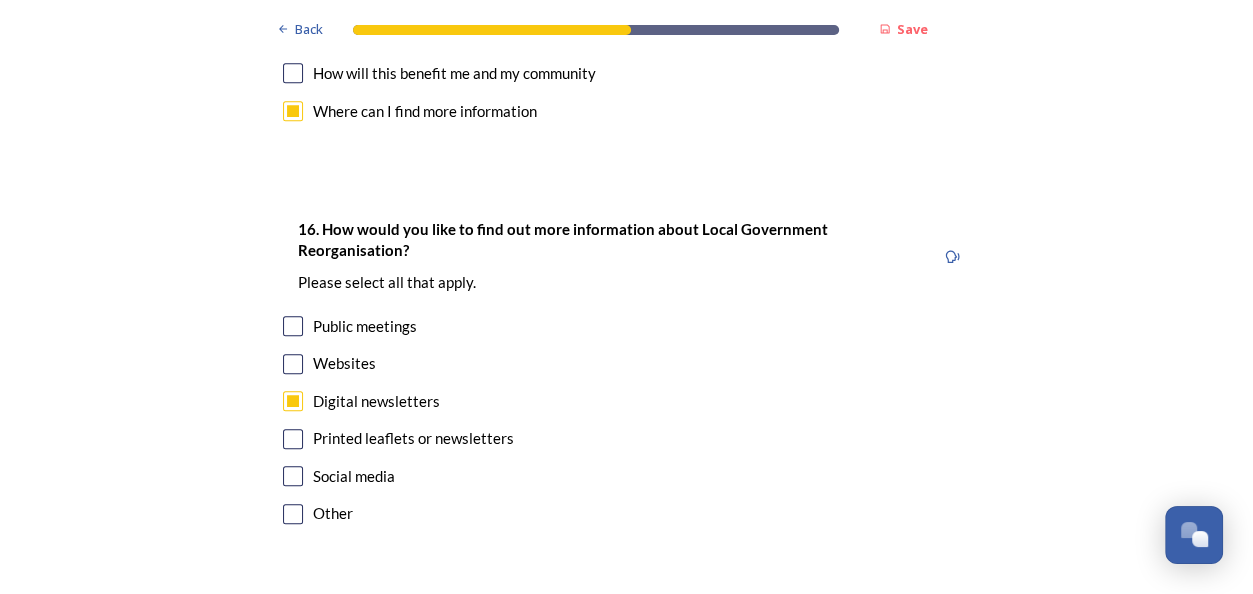 scroll, scrollTop: 6288, scrollLeft: 0, axis: vertical 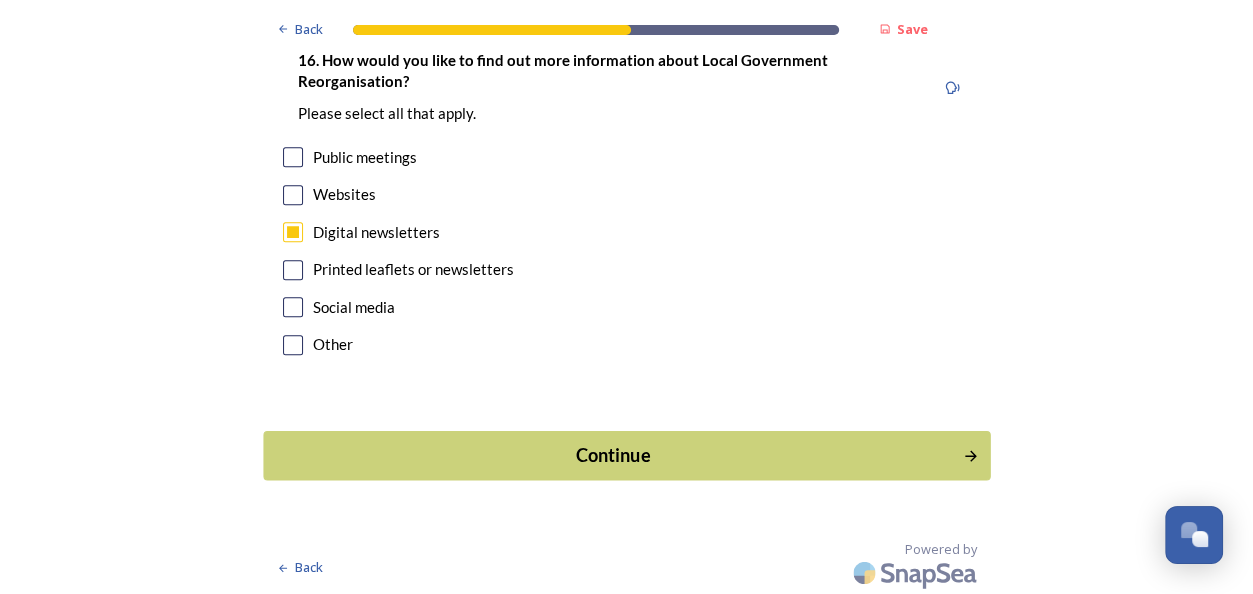 type on "I believe that the coastal areas should all be in the same unitary - as they are different from the inland areas.
[STATE] areas are VERY different from areas near Crawley, etc - so I would prefer to see them separate.
I have, in the past, worked for Reading Borough Council, which has been a Unitary Authority for many years.  Dividing Berkshire into several unitary authorities appeared to work well." 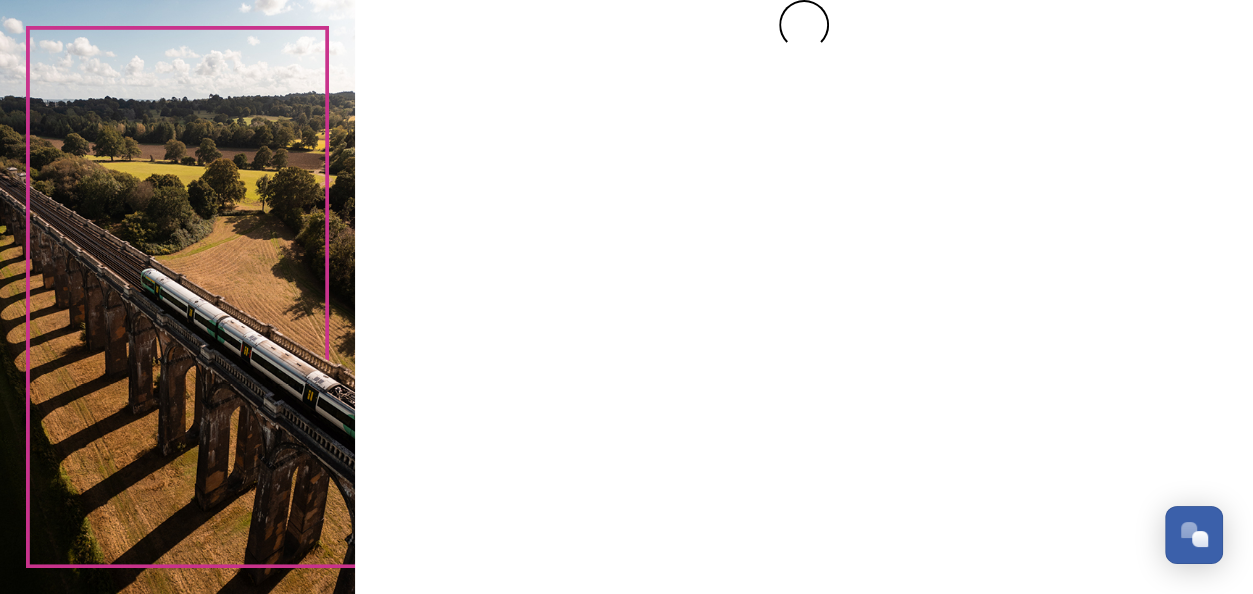 scroll, scrollTop: 0, scrollLeft: 0, axis: both 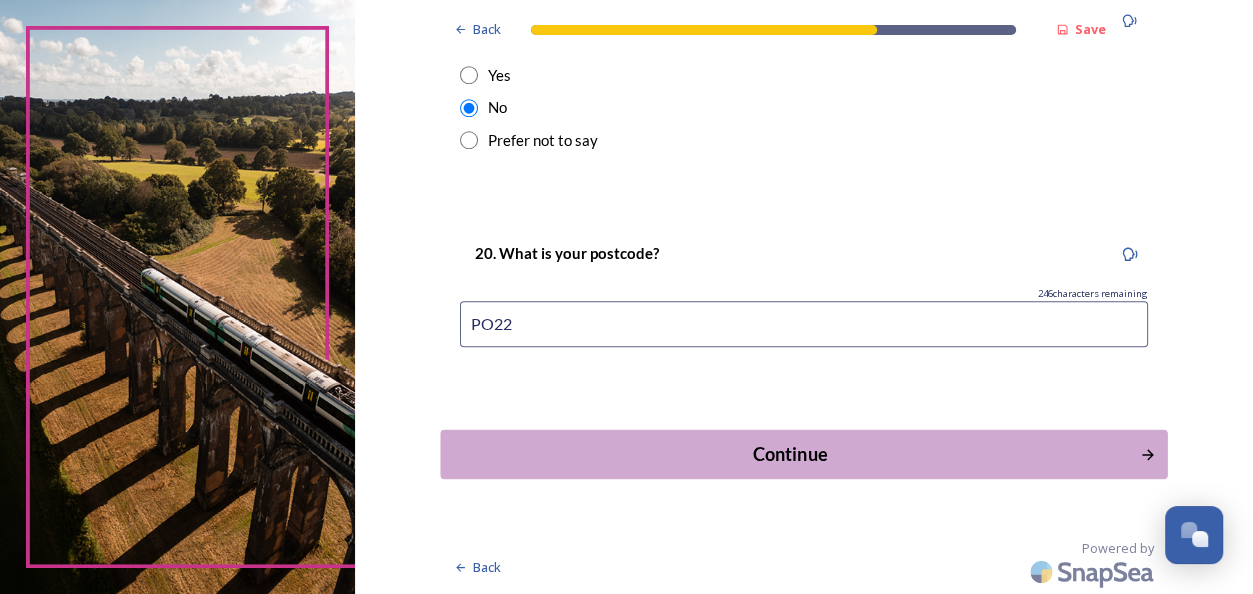 click 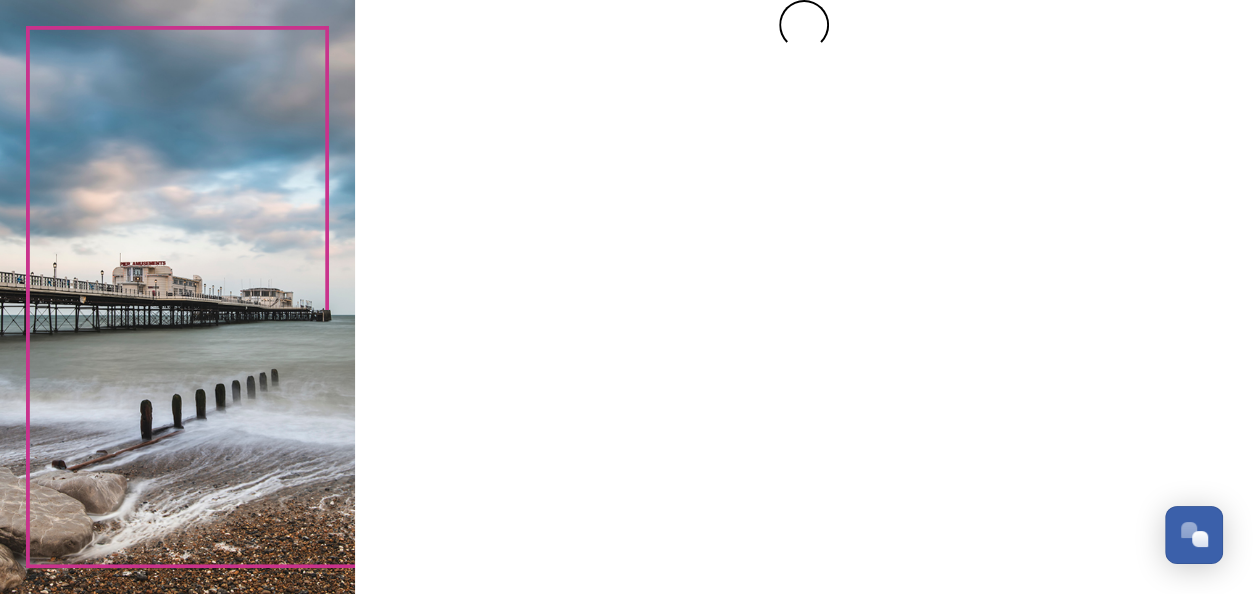 scroll, scrollTop: 0, scrollLeft: 0, axis: both 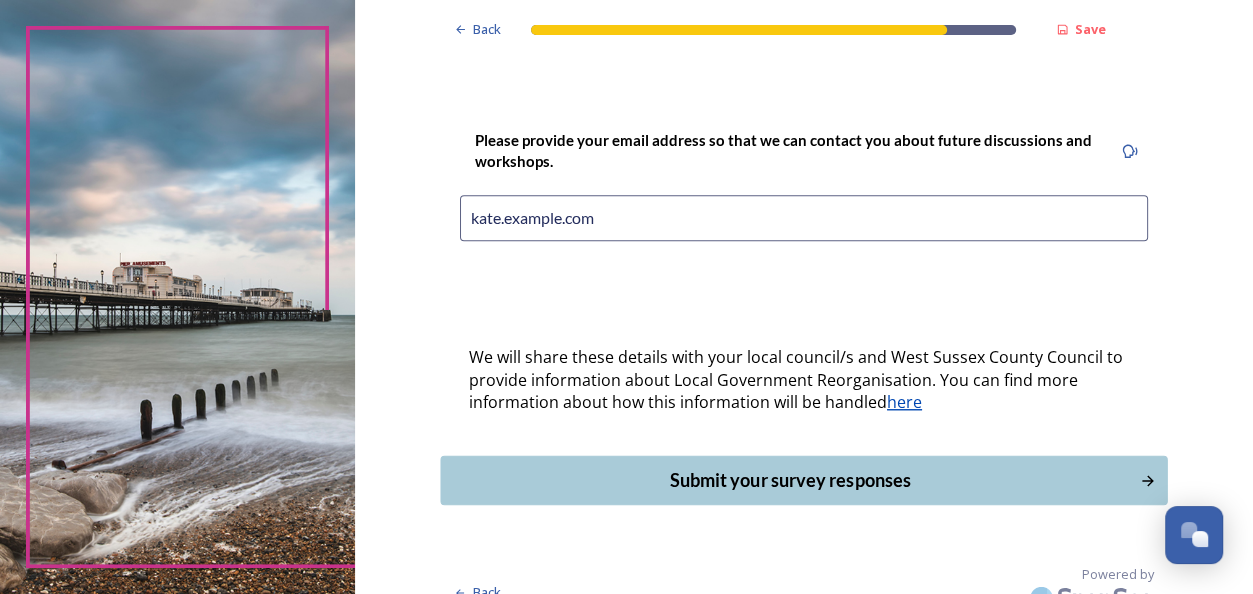click on "Submit your survey responses" at bounding box center [789, 480] 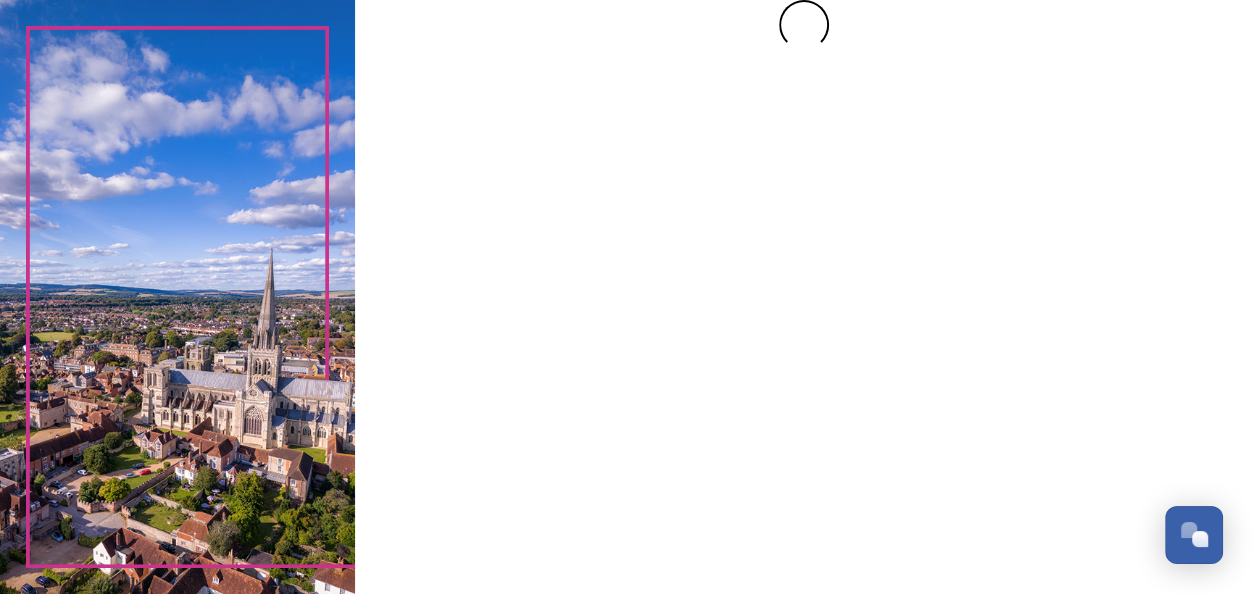 scroll, scrollTop: 0, scrollLeft: 0, axis: both 